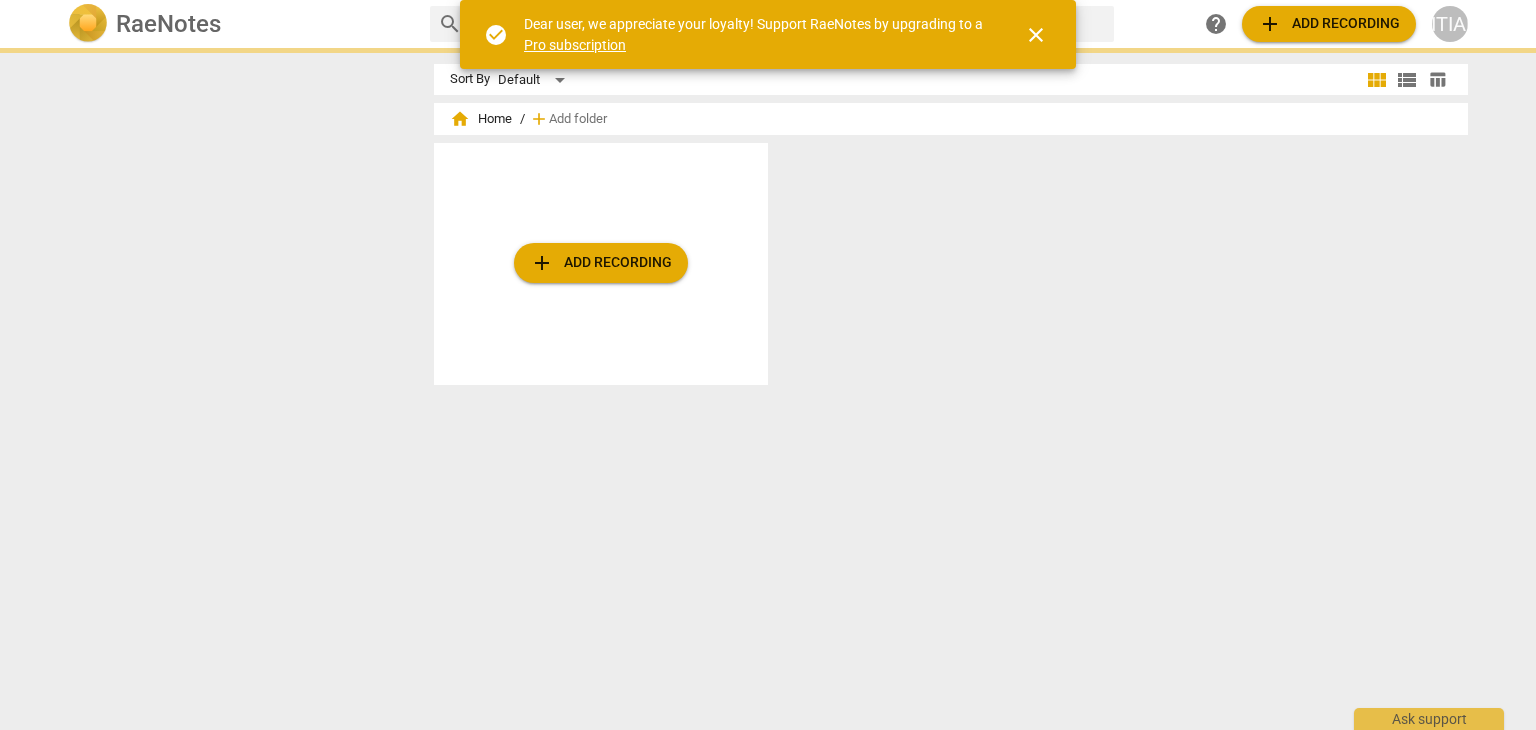 scroll, scrollTop: 0, scrollLeft: 0, axis: both 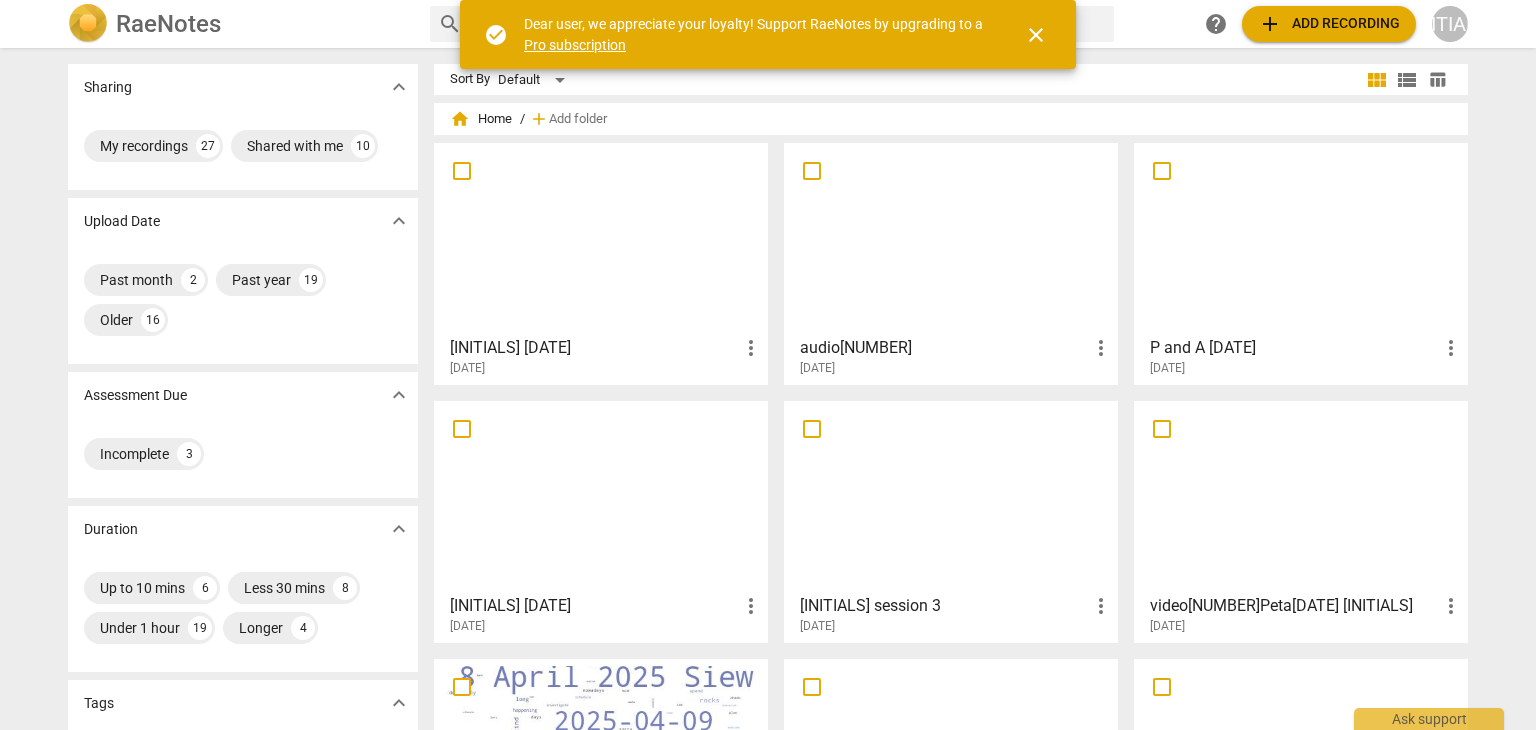 click on "close" at bounding box center [1036, 35] 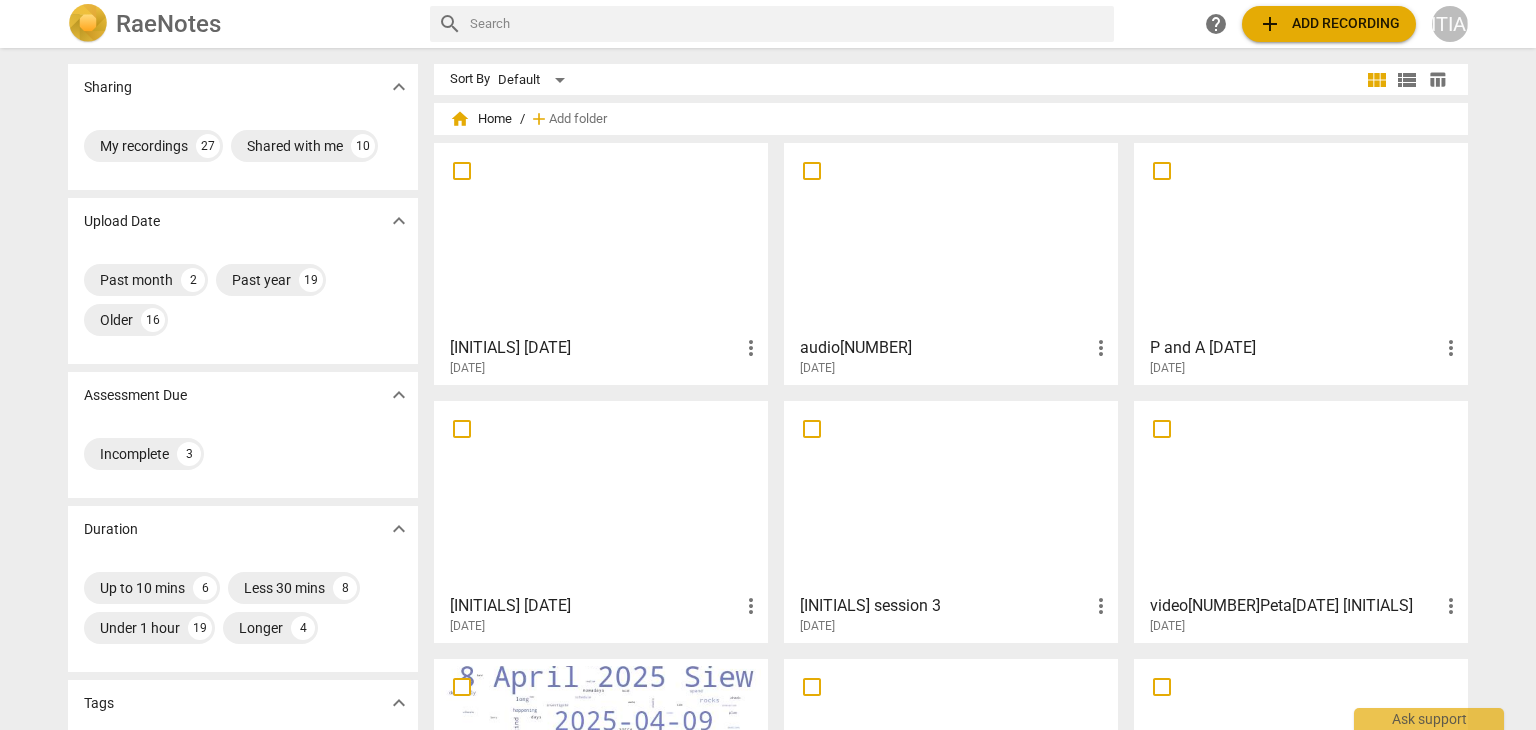click on "add   Add recording" at bounding box center (1329, 24) 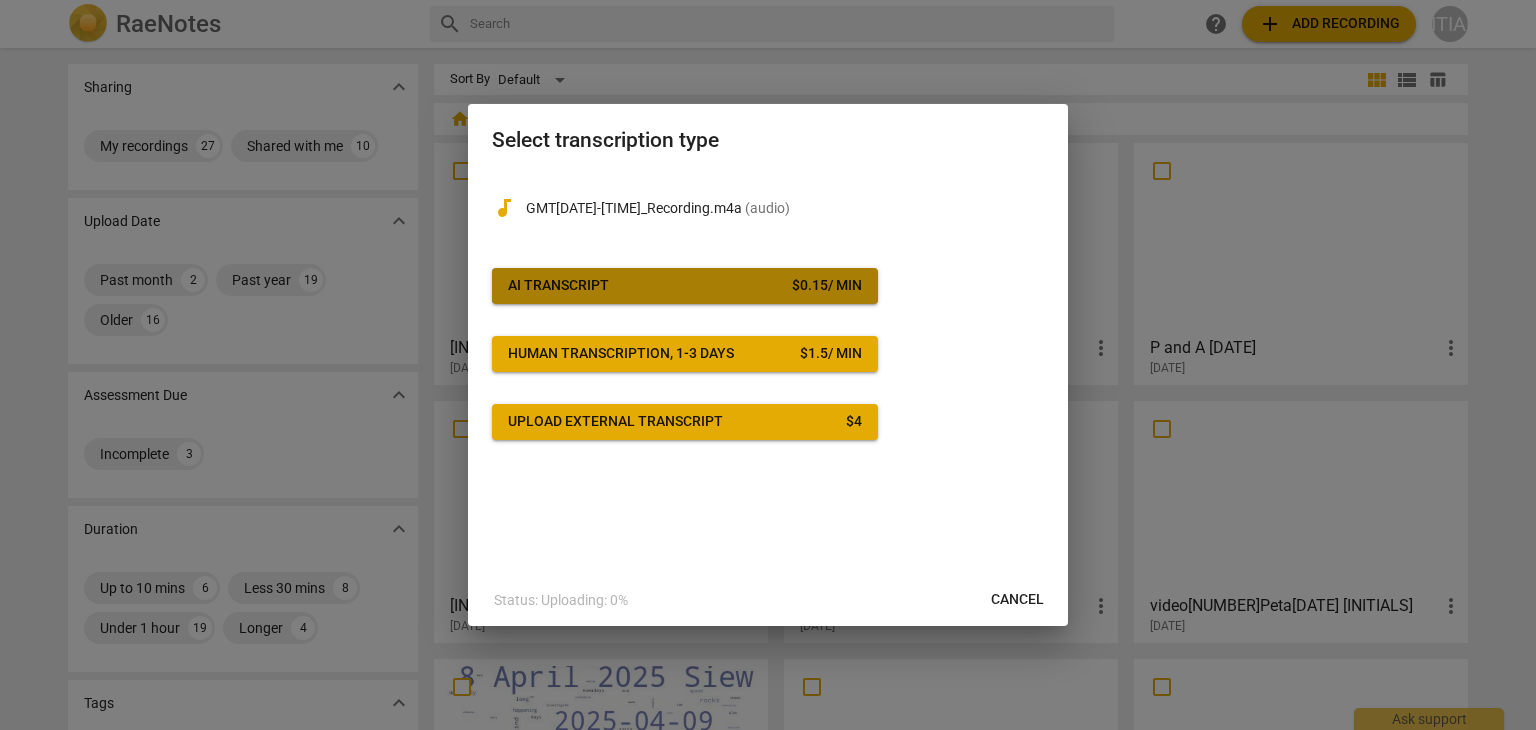 click on "AI Transcript $ 0.15  / min" at bounding box center [685, 286] 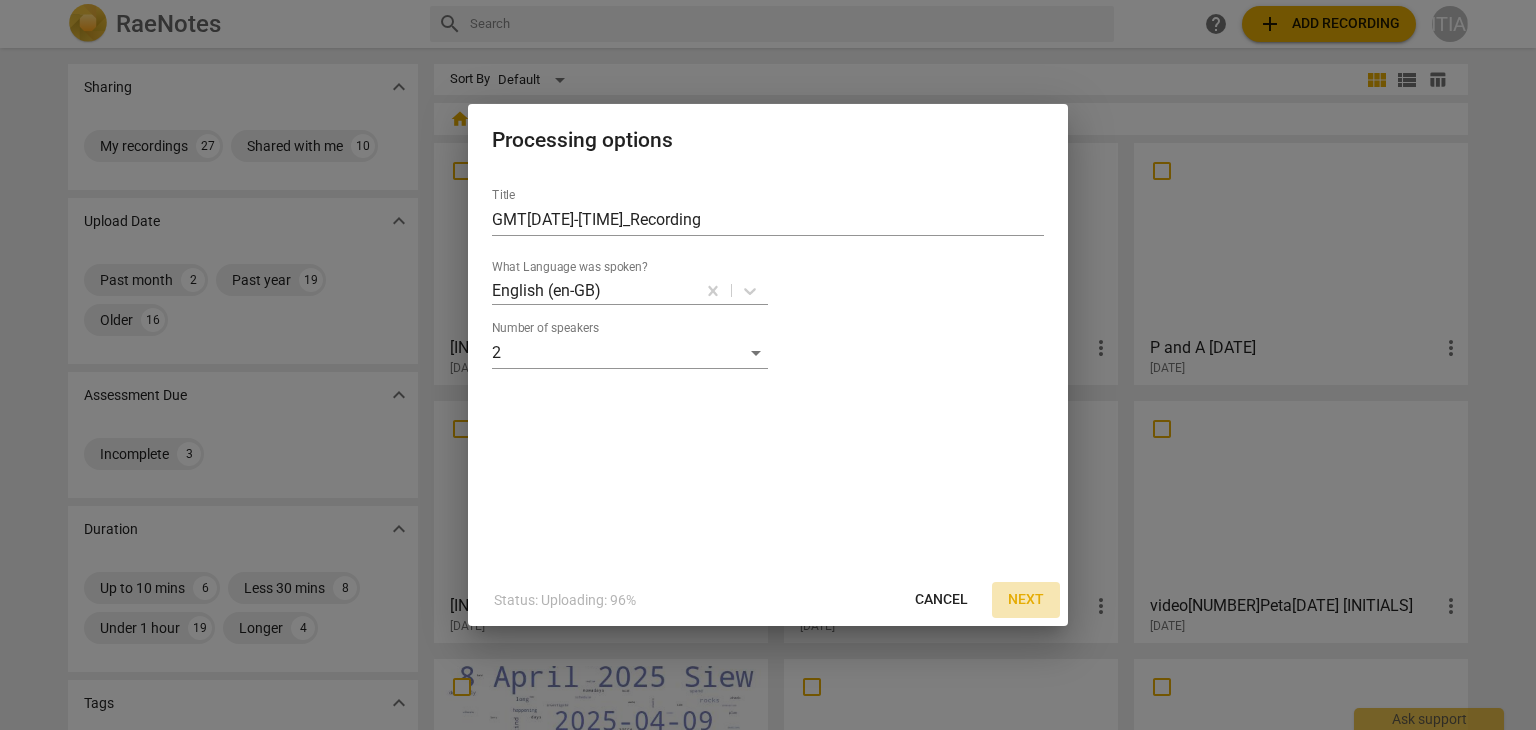 click on "Next" at bounding box center (1026, 600) 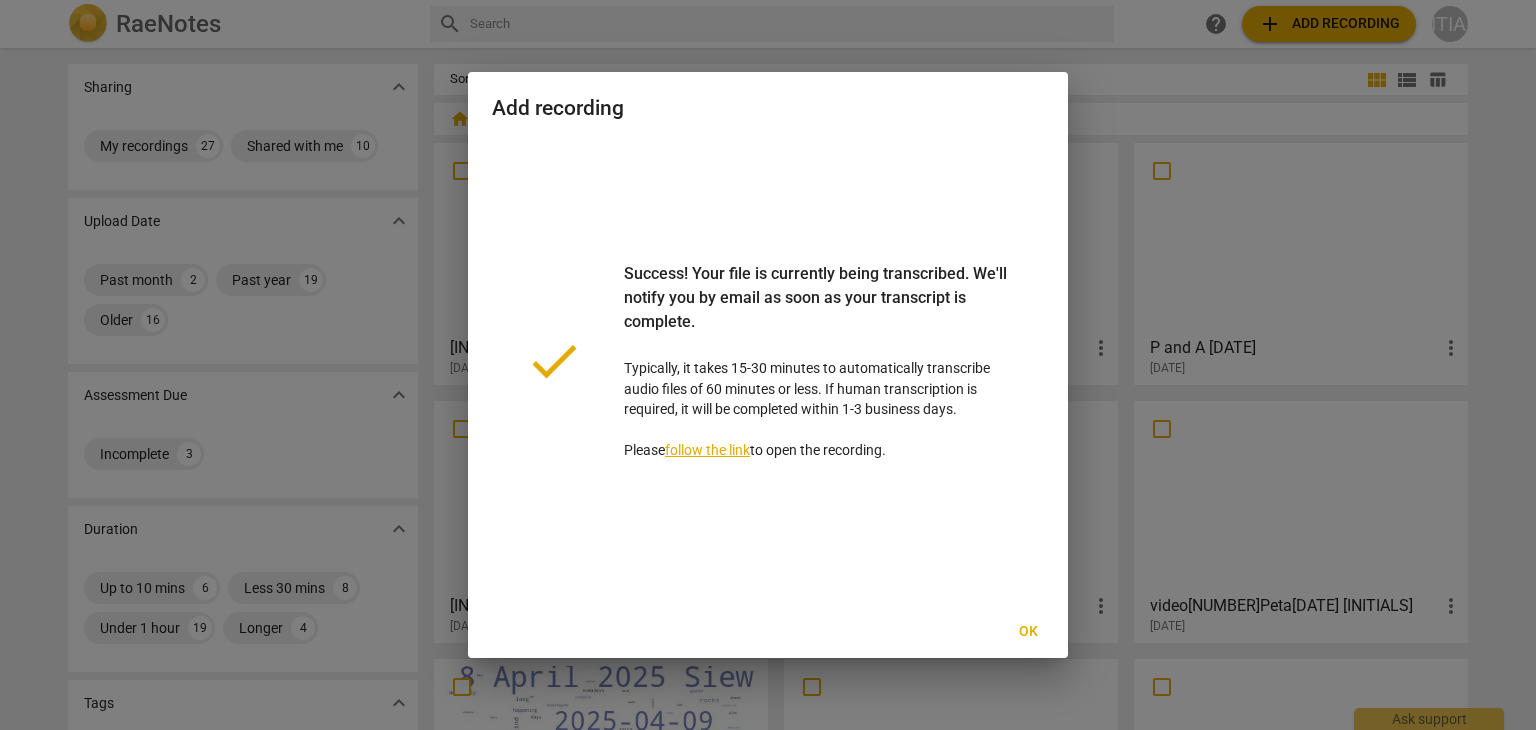 click on "Ok" at bounding box center (1028, 632) 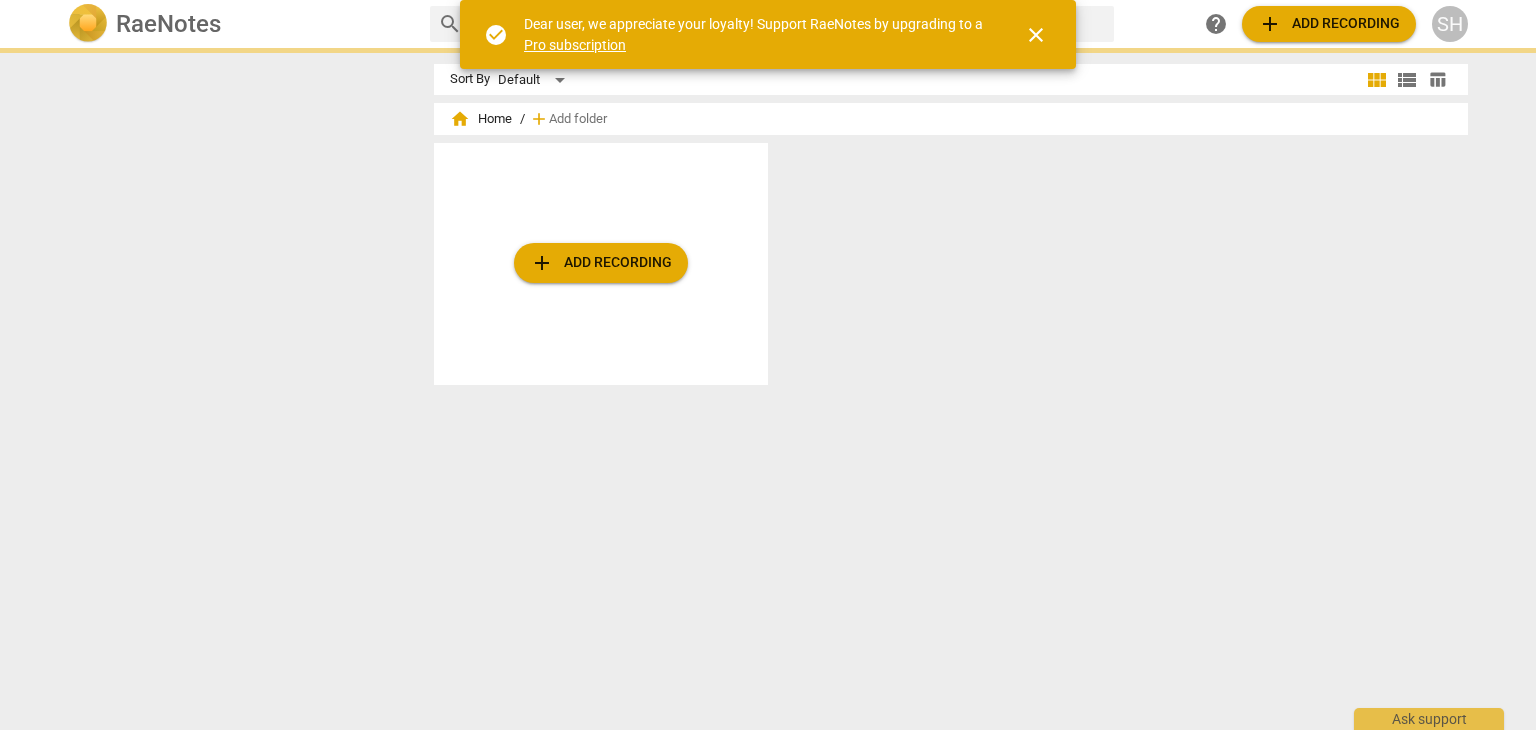 scroll, scrollTop: 0, scrollLeft: 0, axis: both 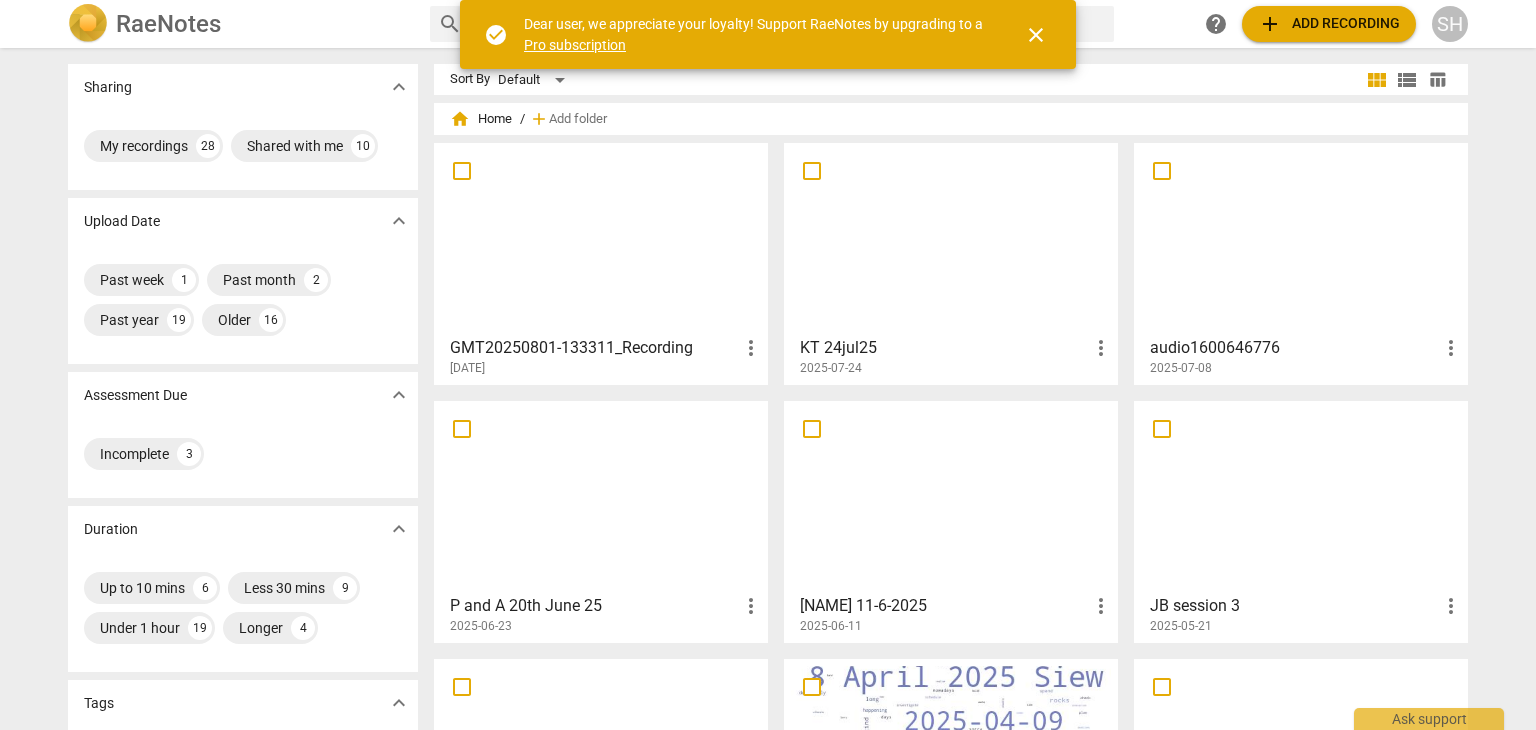 click at bounding box center (601, 238) 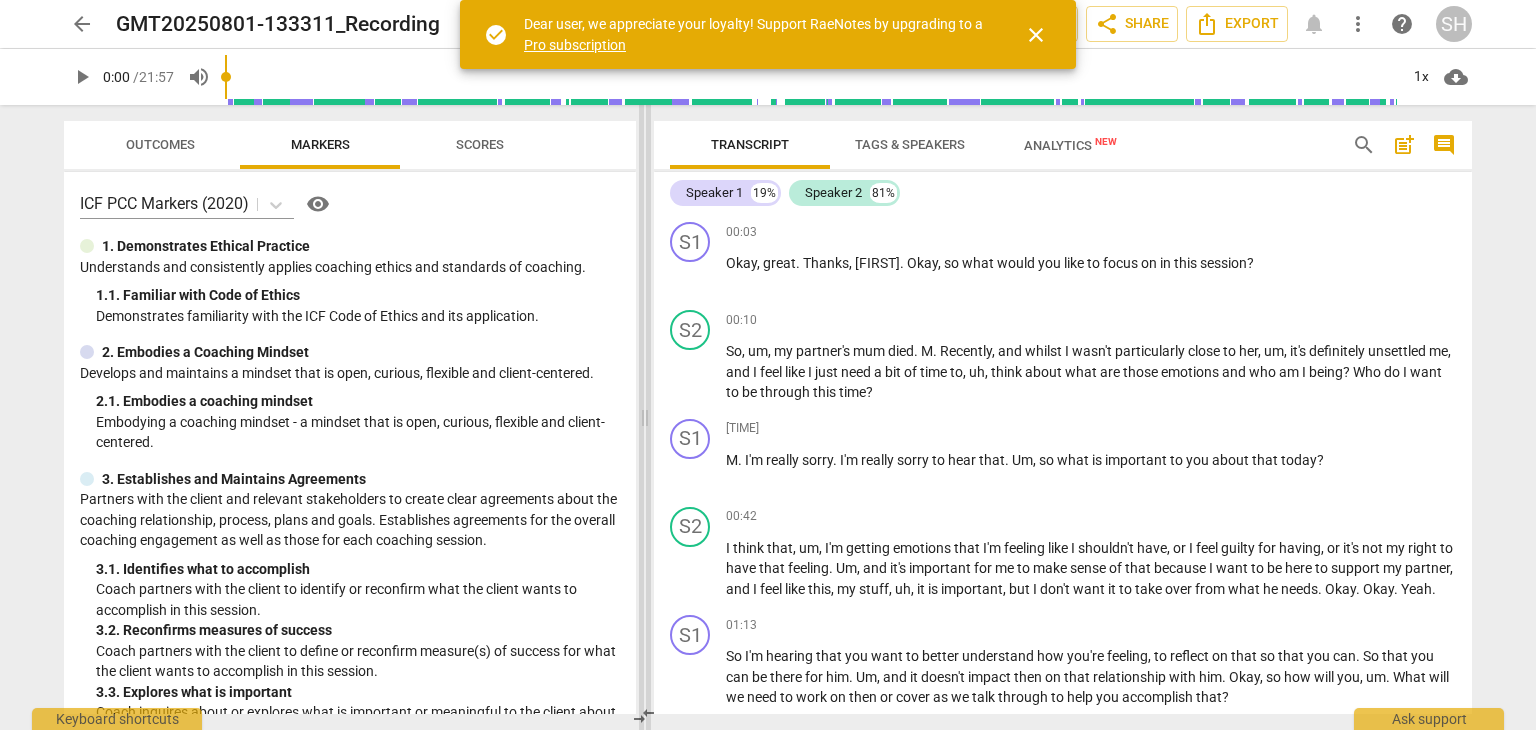 drag, startPoint x: 764, startPoint y: 418, endPoint x: 640, endPoint y: 394, distance: 126.30122 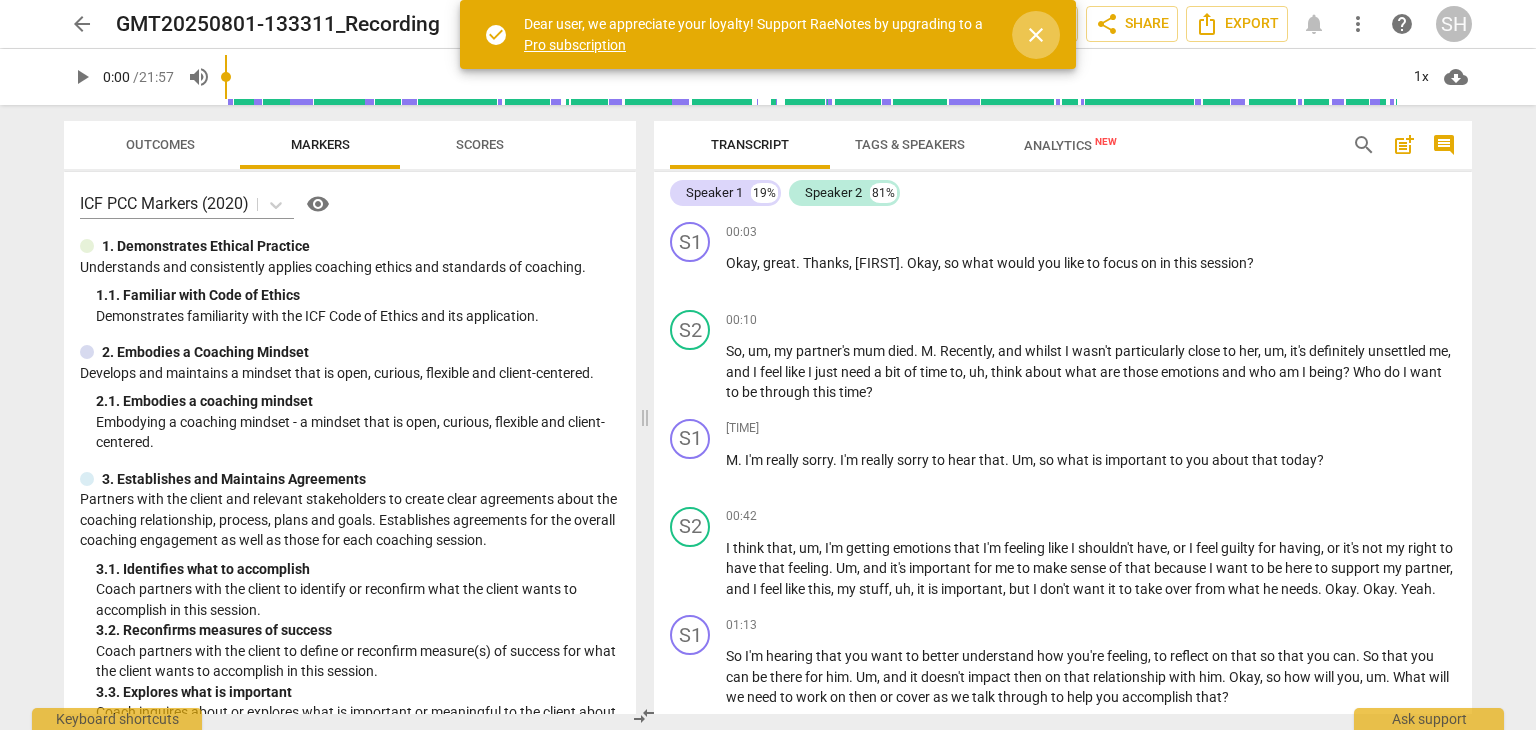 click on "close" at bounding box center (1036, 35) 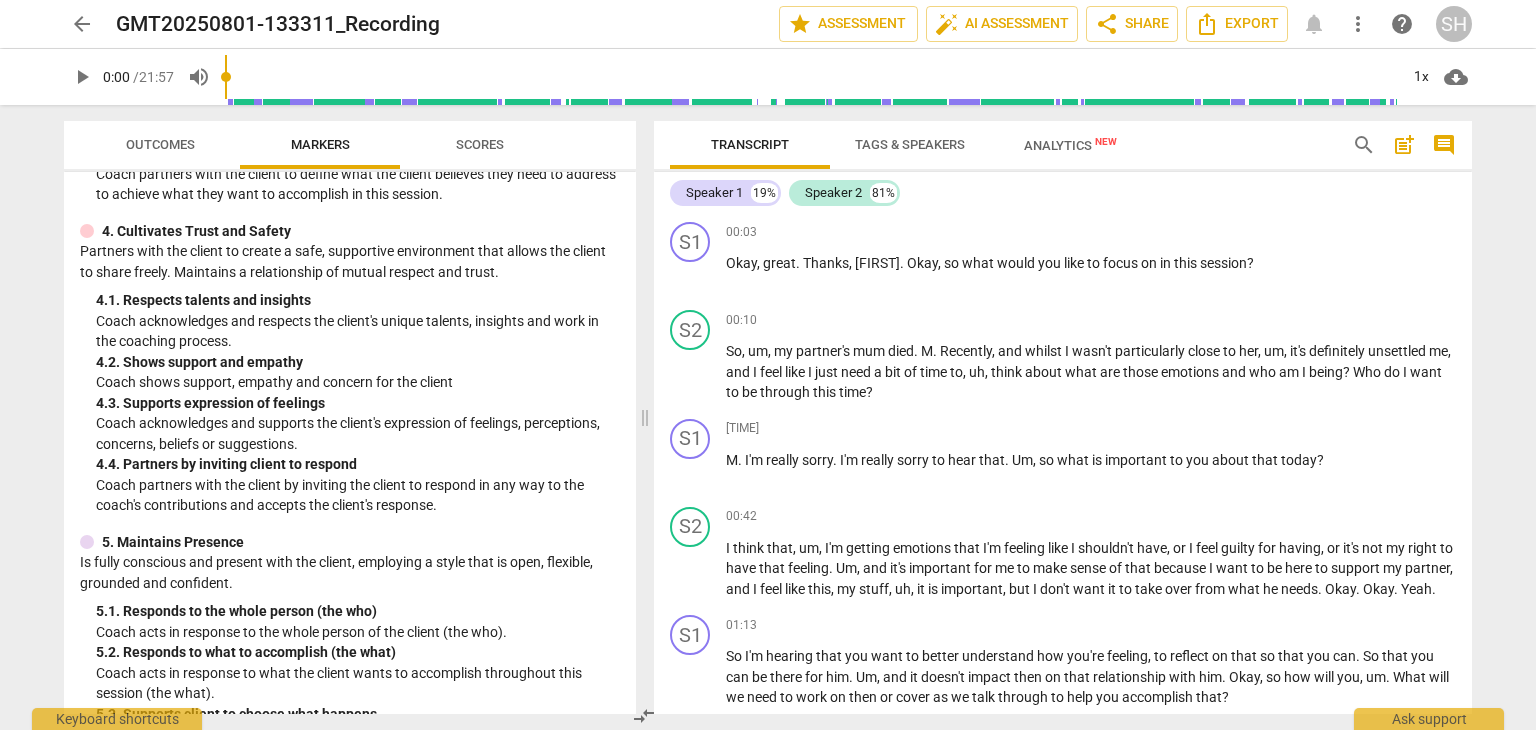 scroll, scrollTop: 0, scrollLeft: 0, axis: both 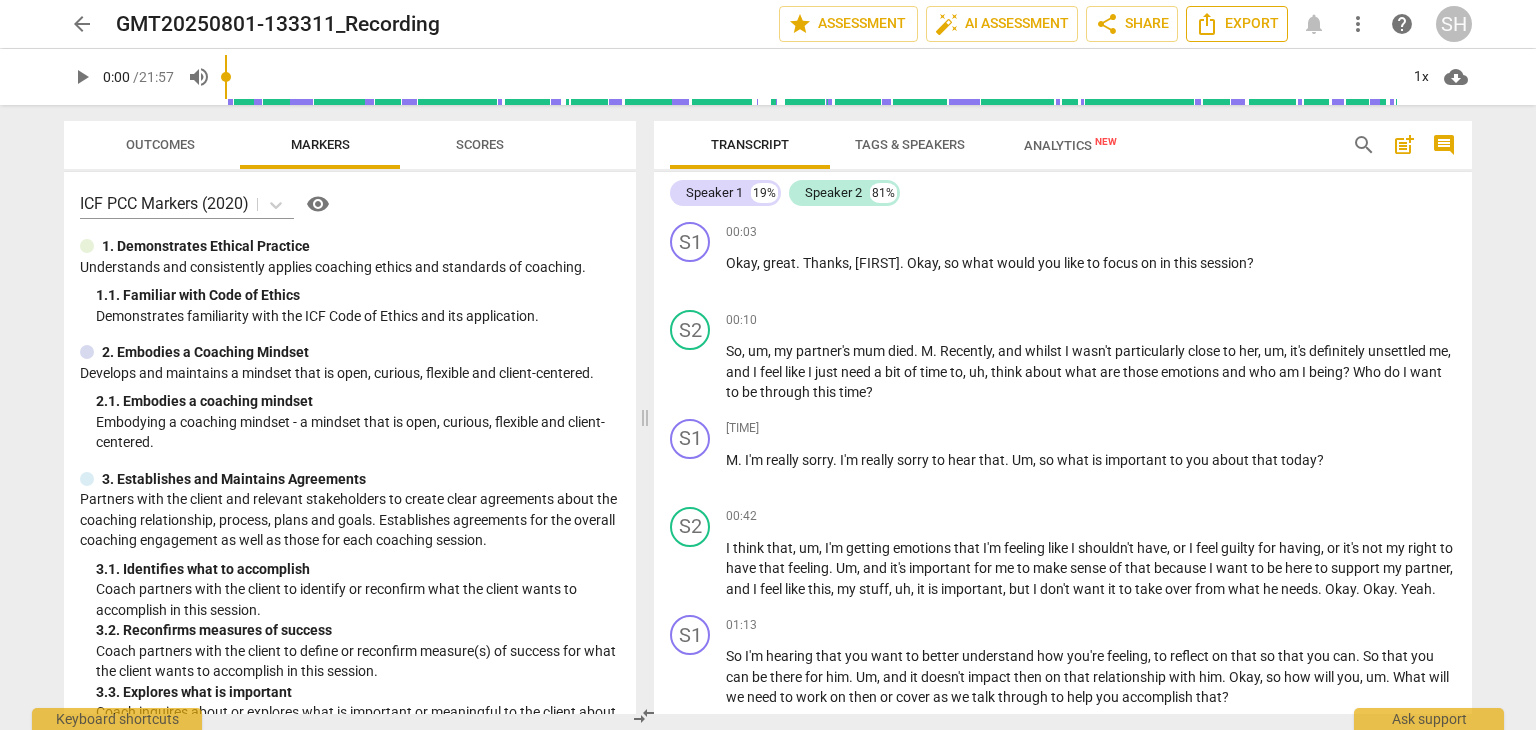 click on "Export" at bounding box center (1237, 24) 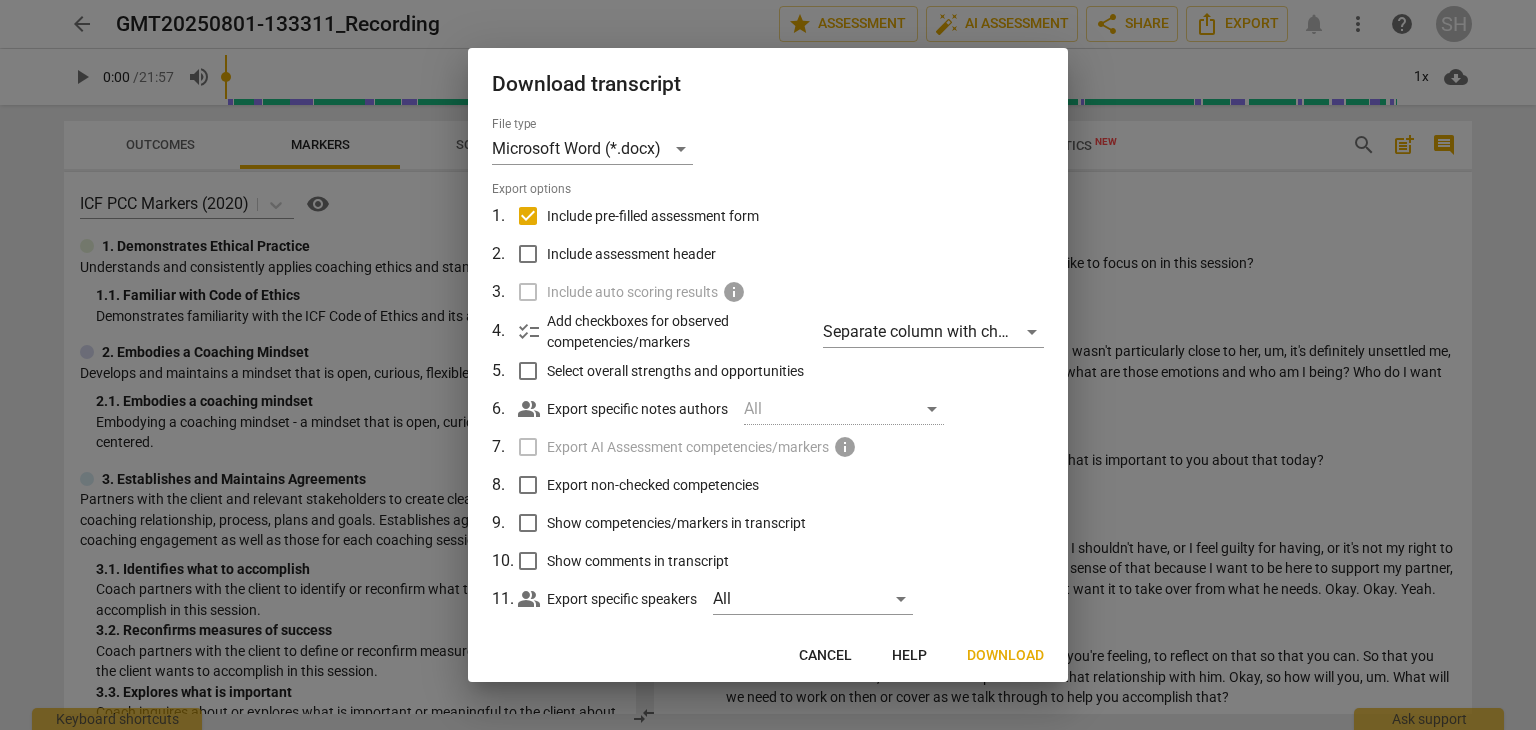 click on "Download" at bounding box center [1005, 656] 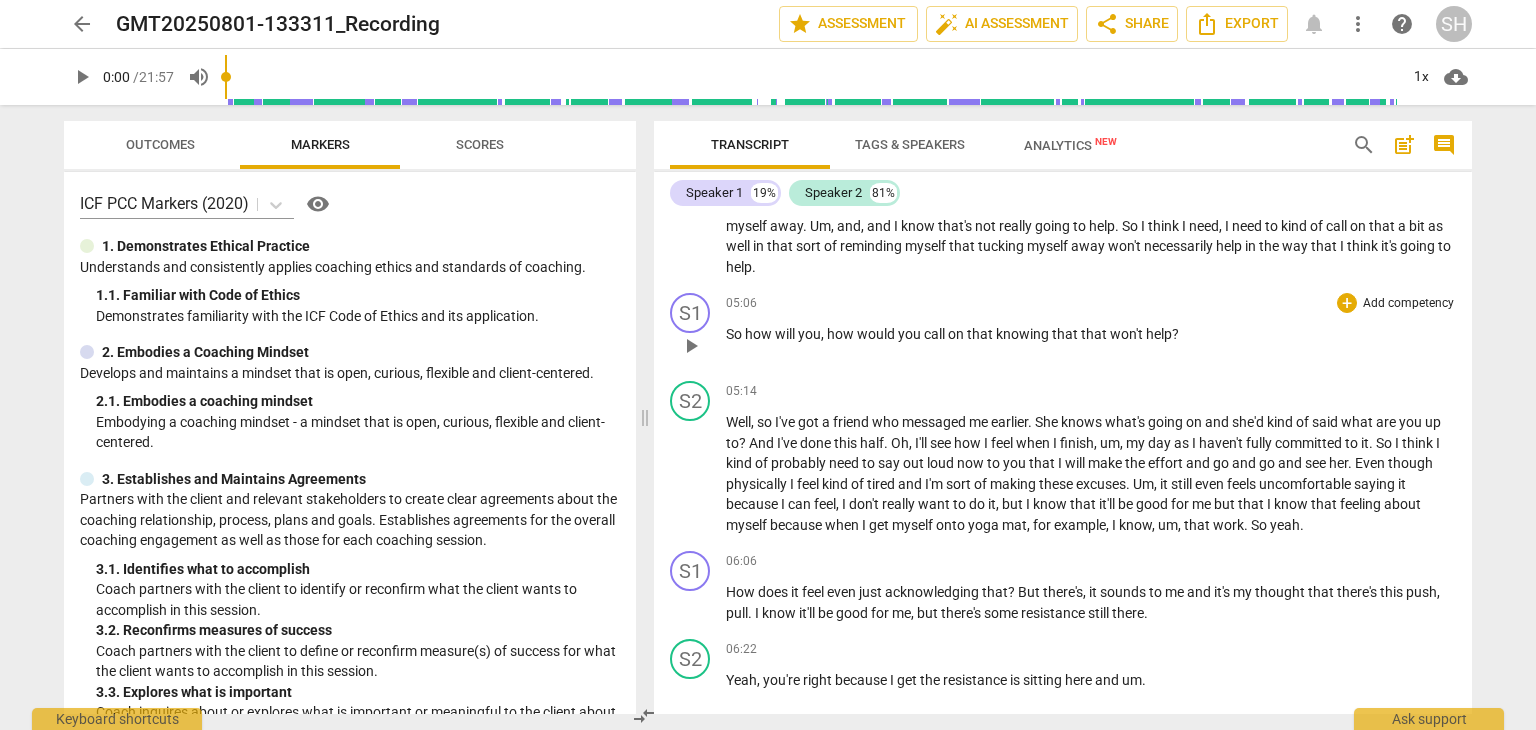 scroll, scrollTop: 1200, scrollLeft: 0, axis: vertical 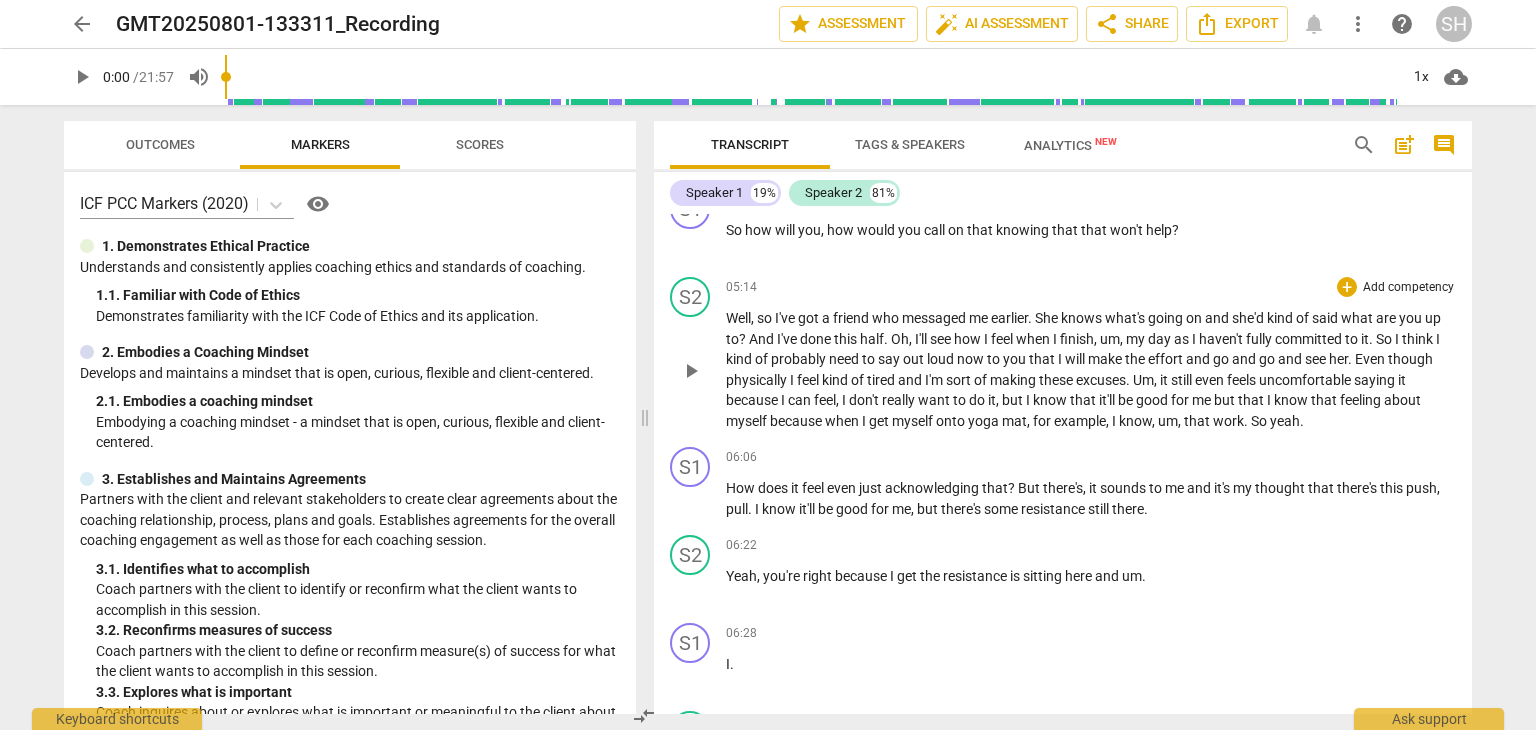 click on "Well , so I've got a friend who messaged me earlier . She knows what's going on and she'd kind of said what are you up to ? And I've done this half . Oh , I'll see how I feel when I finish , um , my day as I haven't fully committed to it . So I think I kind of probably need to say out loud now to you that I will make the effort and go and go and see her . Even though physically I feel kind of tired and I'm sort of making these excuses . Um , it still even feels uncomfortable saying it because I can feel , I don't really want to do it , but I know that it'll be good for me but that I know that feeling about myself because when I get myself onto yoga mat , for example , I know , um , that work . So yeah ." at bounding box center (1091, 369) 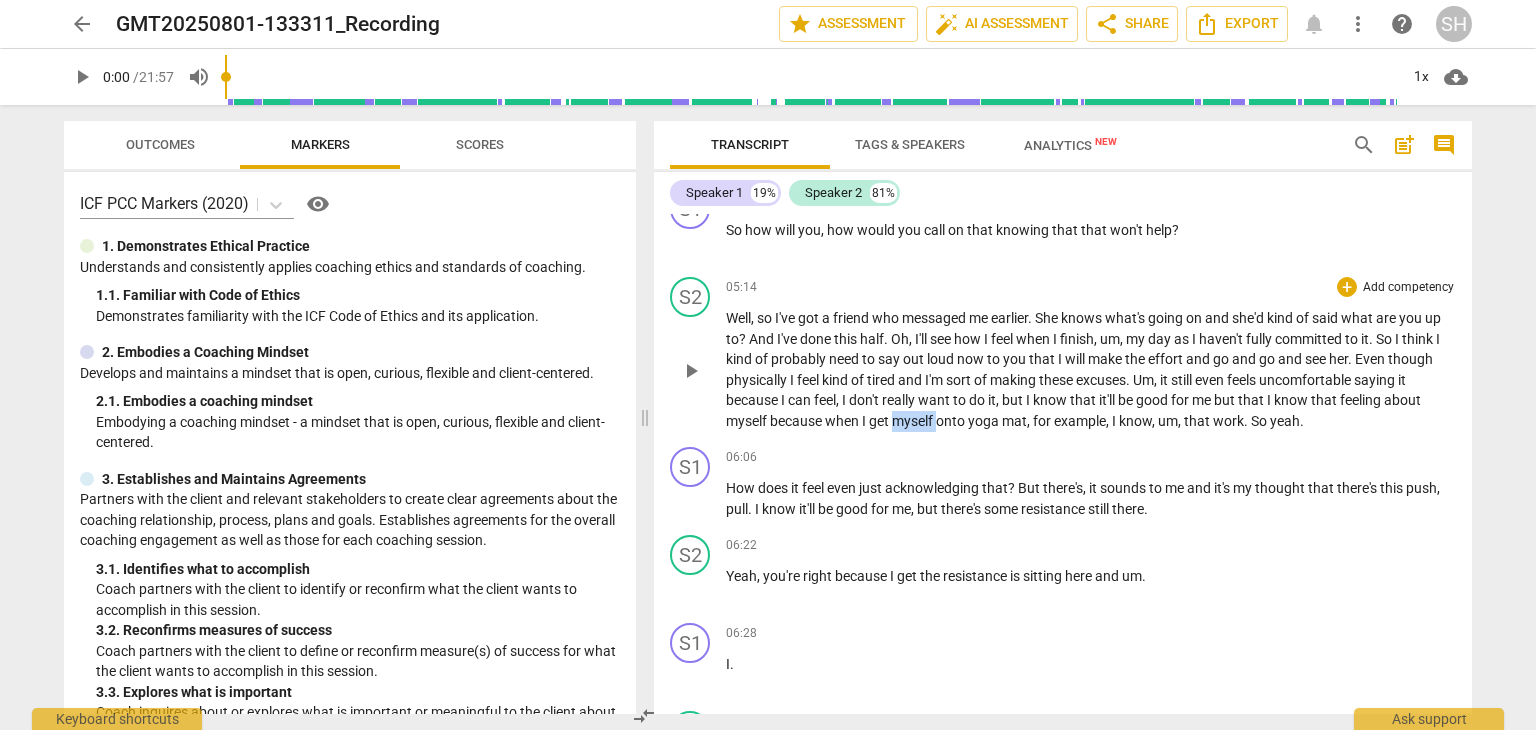 click on "Well , so I've got a friend who messaged me earlier . She knows what's going on and she'd kind of said what are you up to ? And I've done this half . Oh , I'll see how I feel when I finish , um , my day as I haven't fully committed to it . So I think I kind of probably need to say out loud now to you that I will make the effort and go and go and see her . Even though physically I feel kind of tired and I'm sort of making these excuses . Um , it still even feels uncomfortable saying it because I can feel , I don't really want to do it , but I know that it'll be good for me but that I know that feeling about myself because when I get myself onto yoga mat , for example , I know , um , that work . So yeah ." at bounding box center [1091, 369] 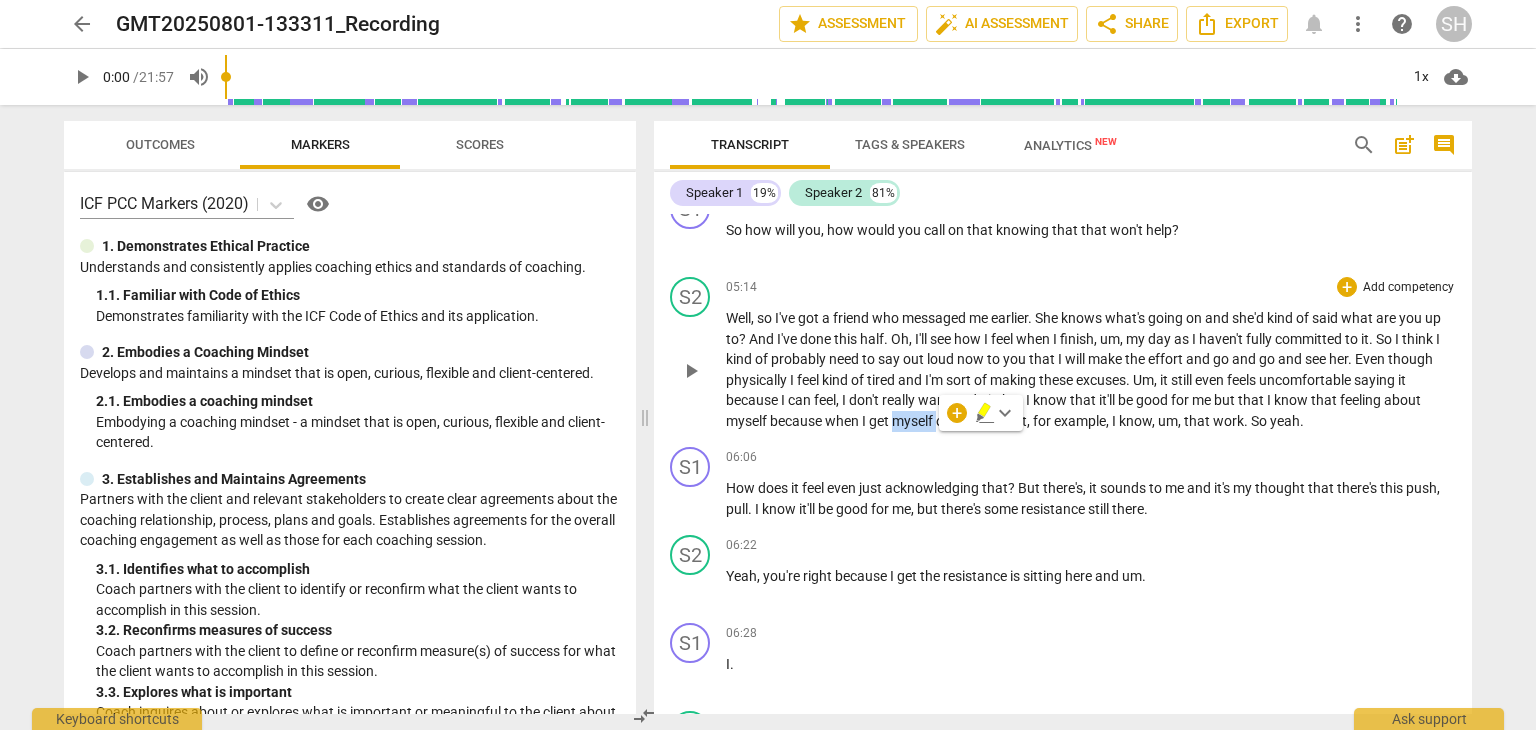 click on "play_arrow" at bounding box center [691, 371] 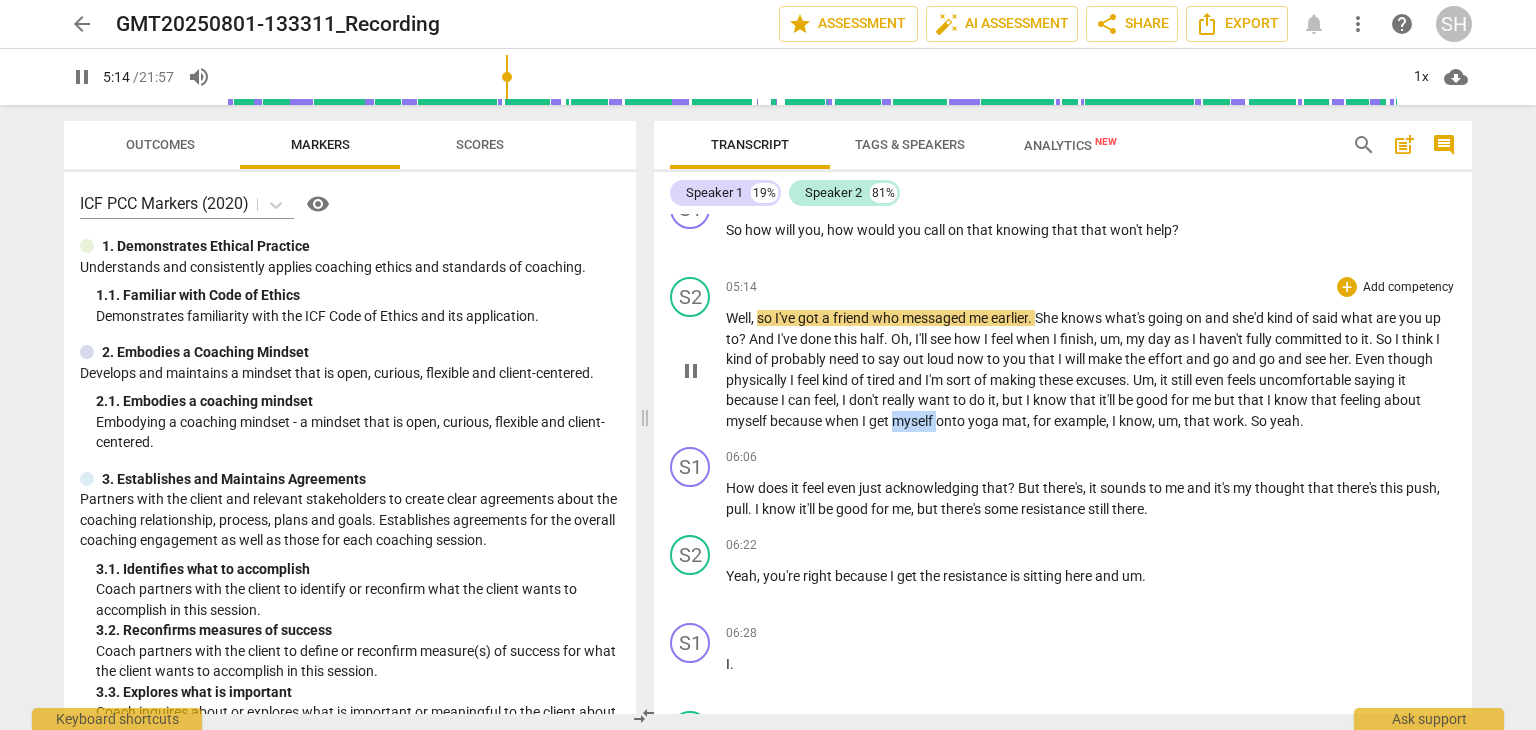 click on "myself" at bounding box center (914, 421) 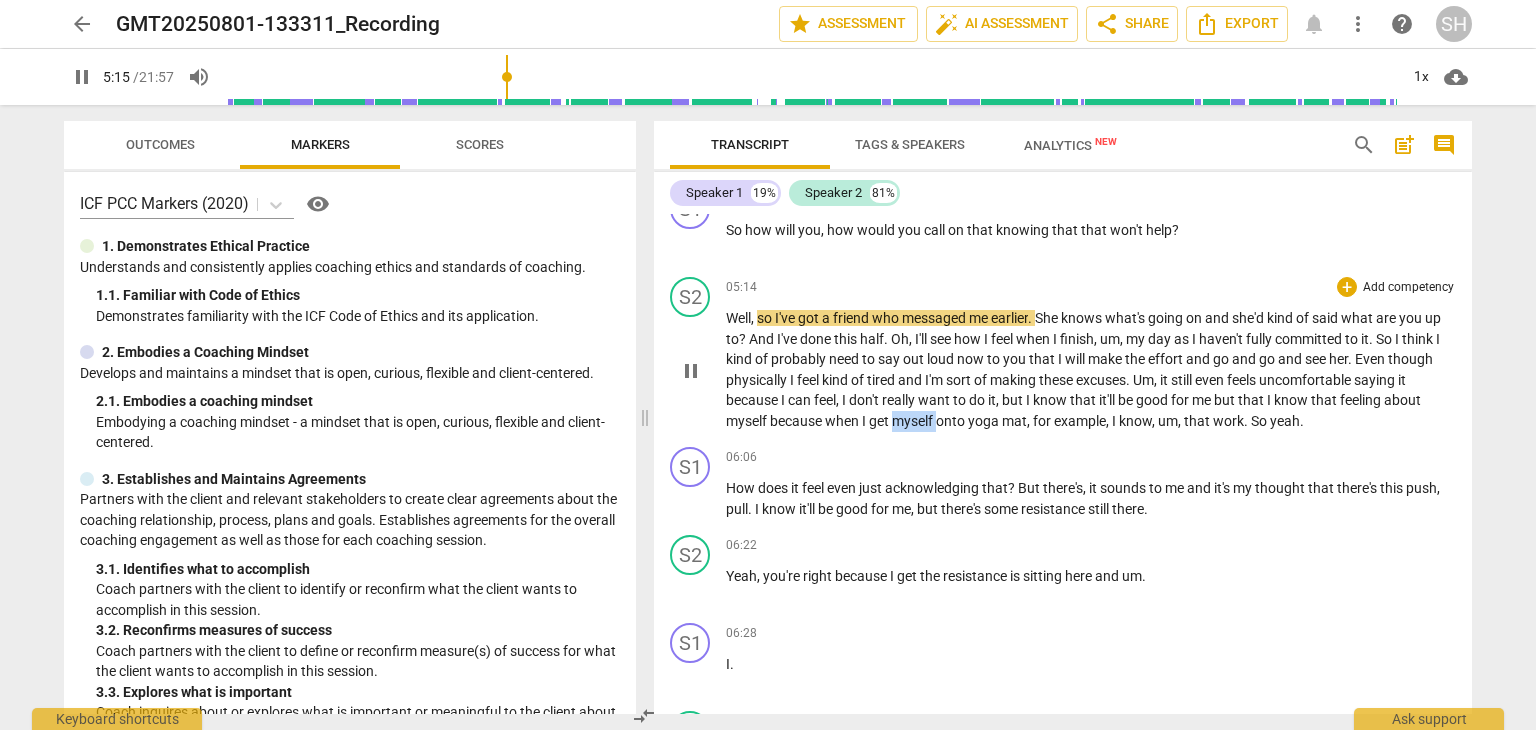 click on "myself" at bounding box center (914, 421) 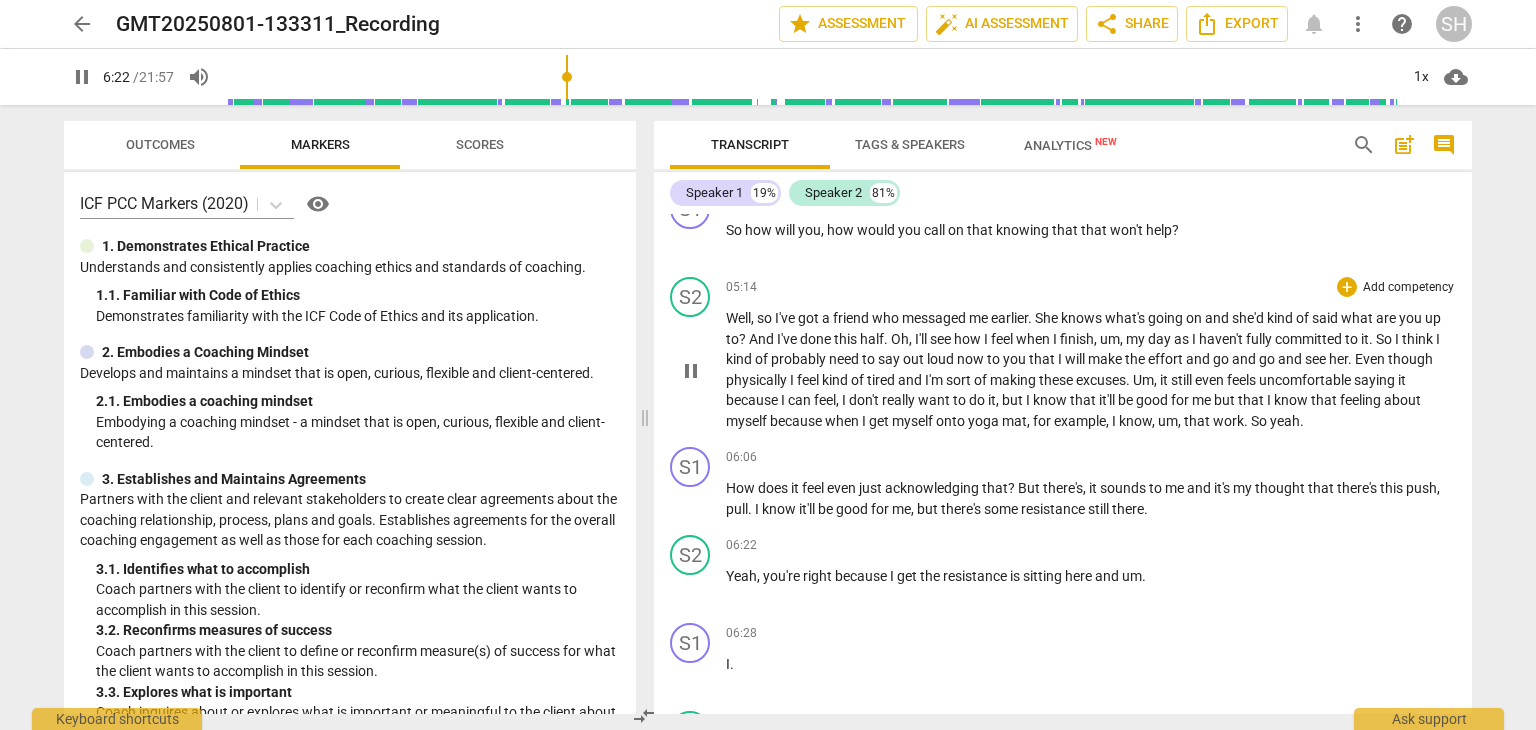 scroll, scrollTop: 1300, scrollLeft: 0, axis: vertical 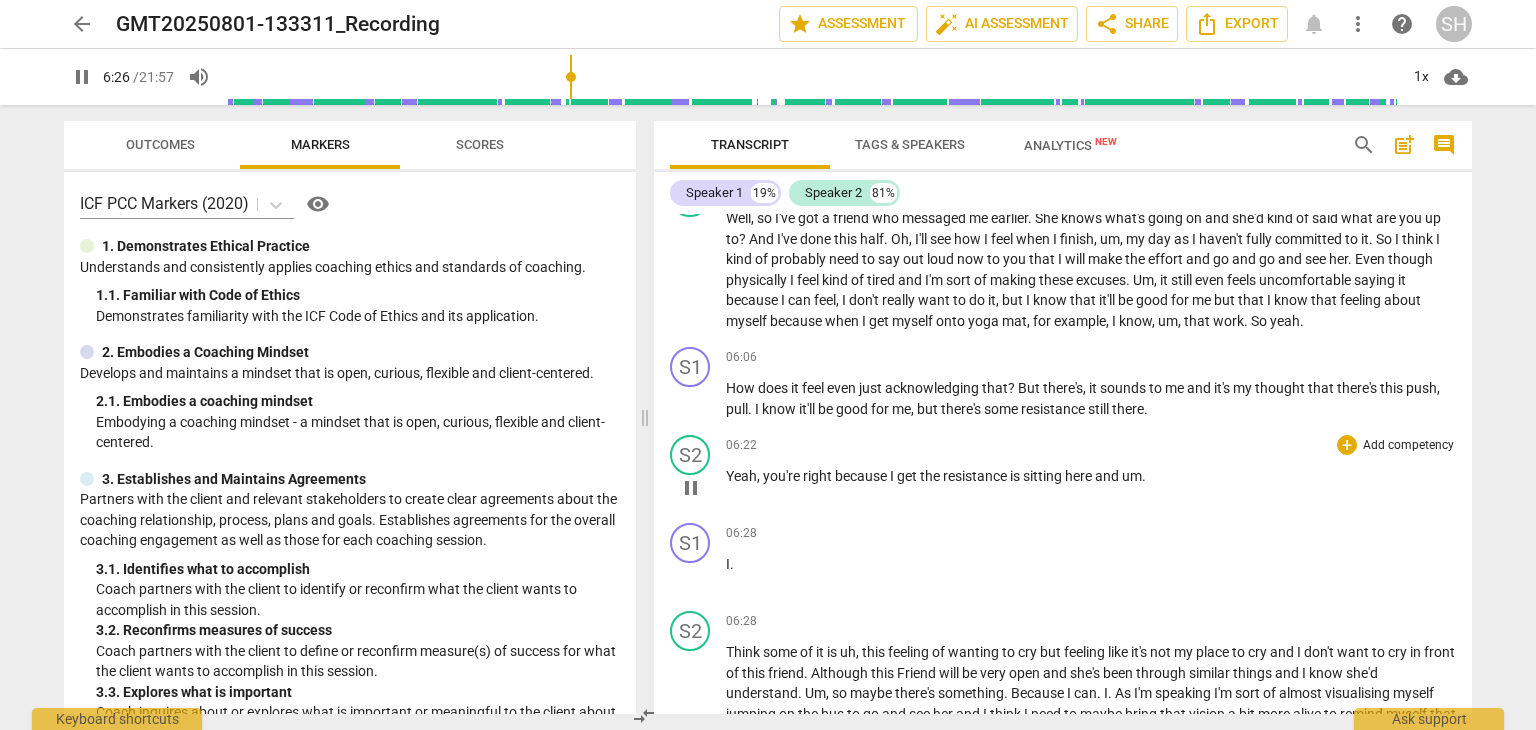 click on "pause" at bounding box center [691, 488] 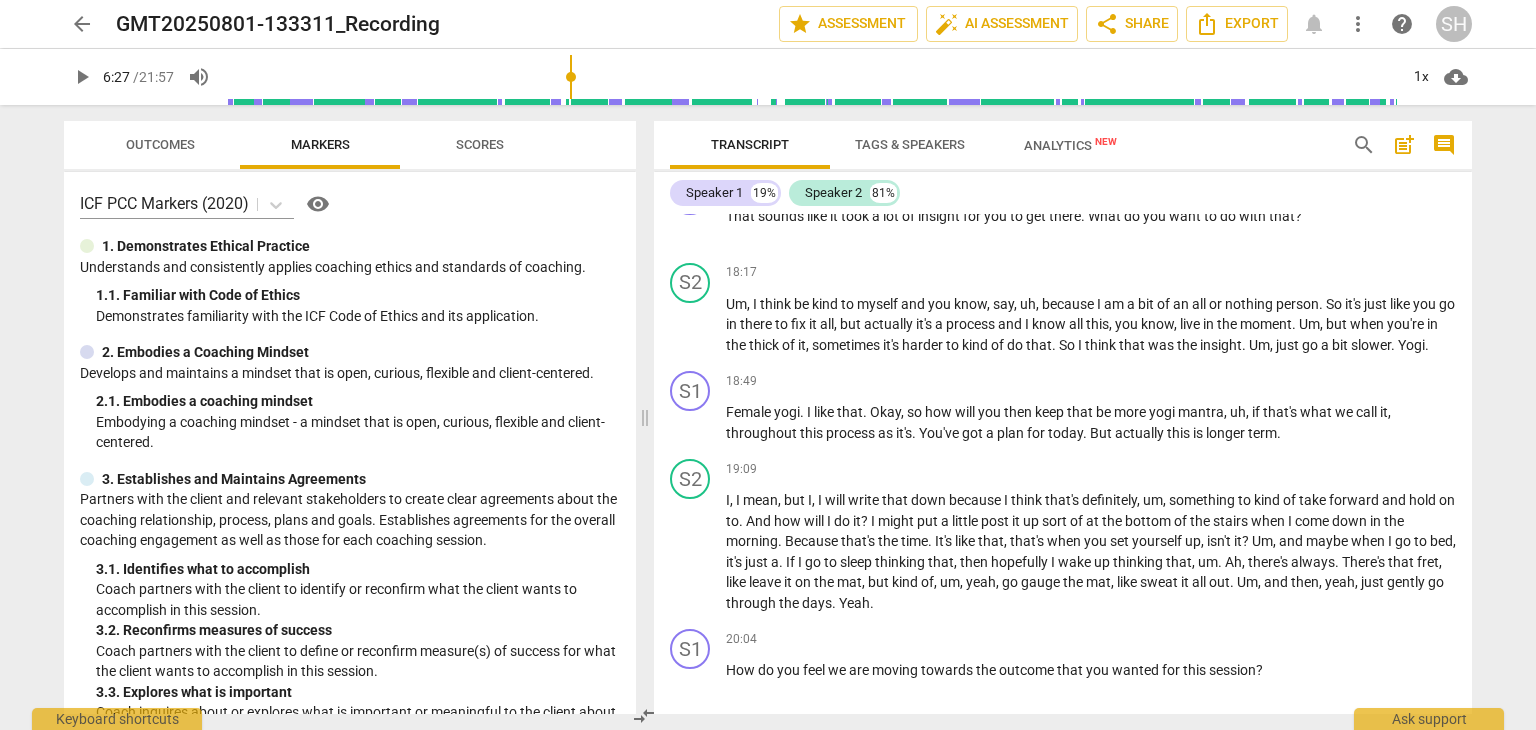 scroll, scrollTop: 4300, scrollLeft: 0, axis: vertical 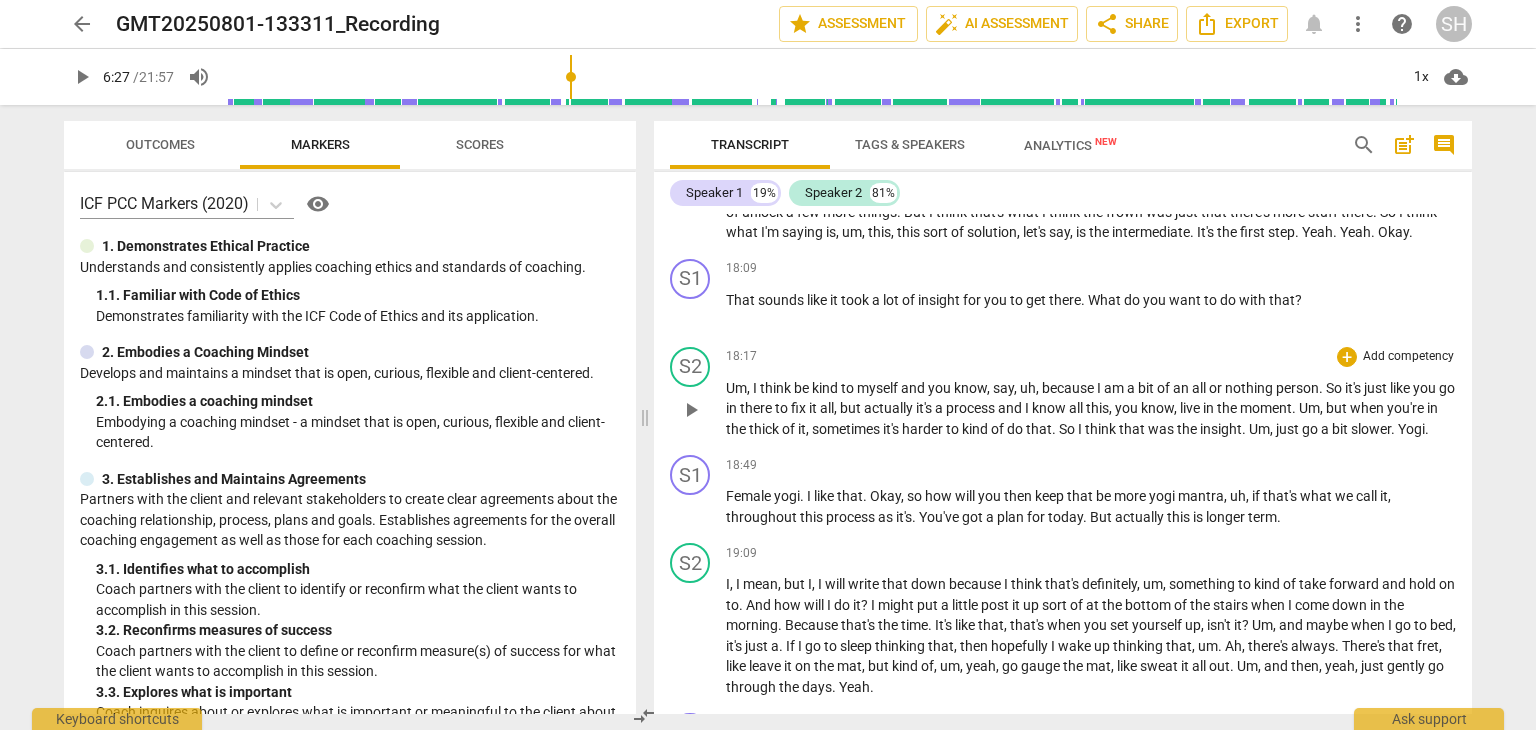 click on "S2 play_arrow pause 18:17 + Add competency keyboard_arrow_right Um , I think be kind to myself and you know , say , uh , because I am a bit of an all or nothing person . So it's just like you go in there to fix it all , but actually it's a process and I know all this , you know , live in the moment . Um , but when you're in the thick of it , sometimes it's harder to kind of do that . So I think that was the insight . Um , just go a bit slower . Yogi ." at bounding box center [1063, 393] 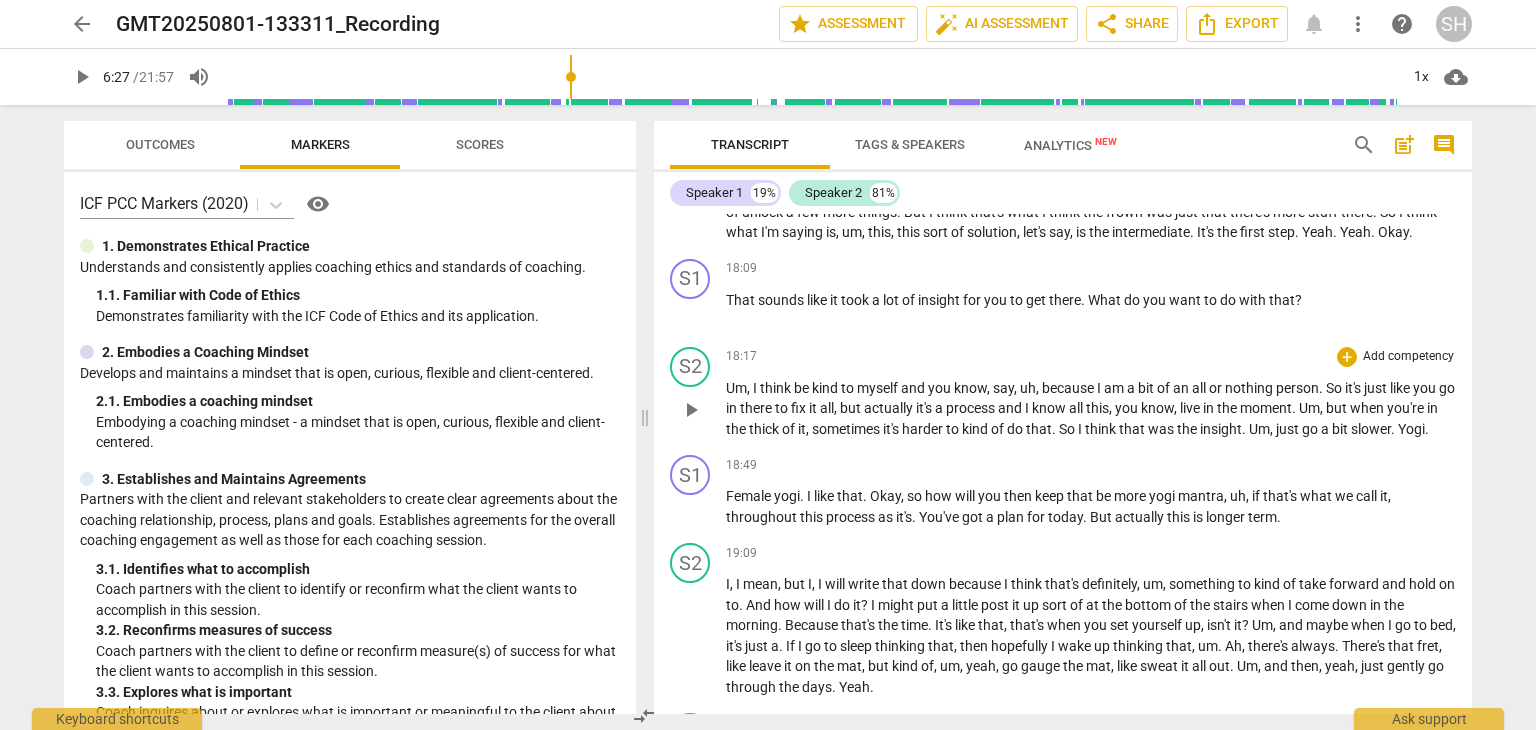 click on "thick" at bounding box center (765, 429) 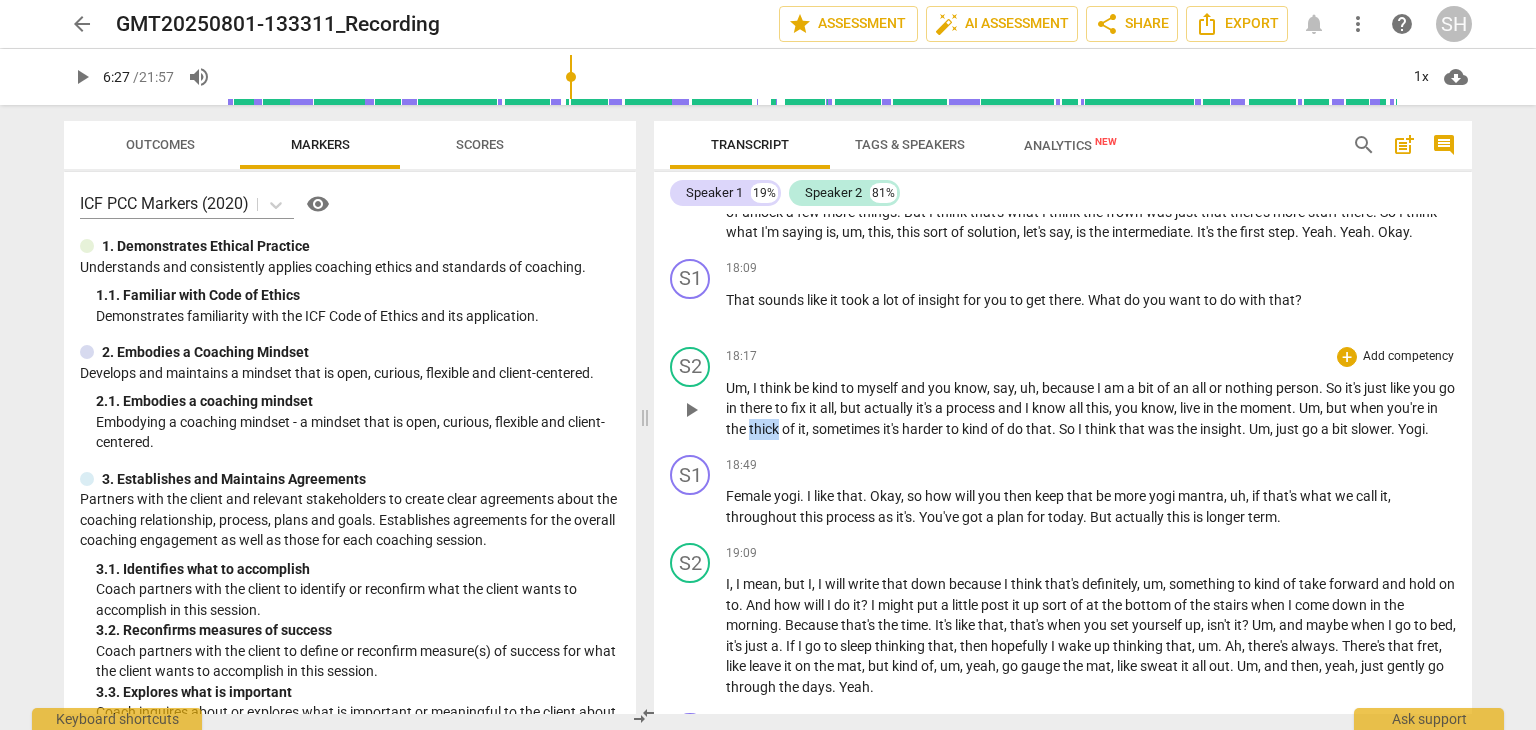 click on "thick" at bounding box center (765, 429) 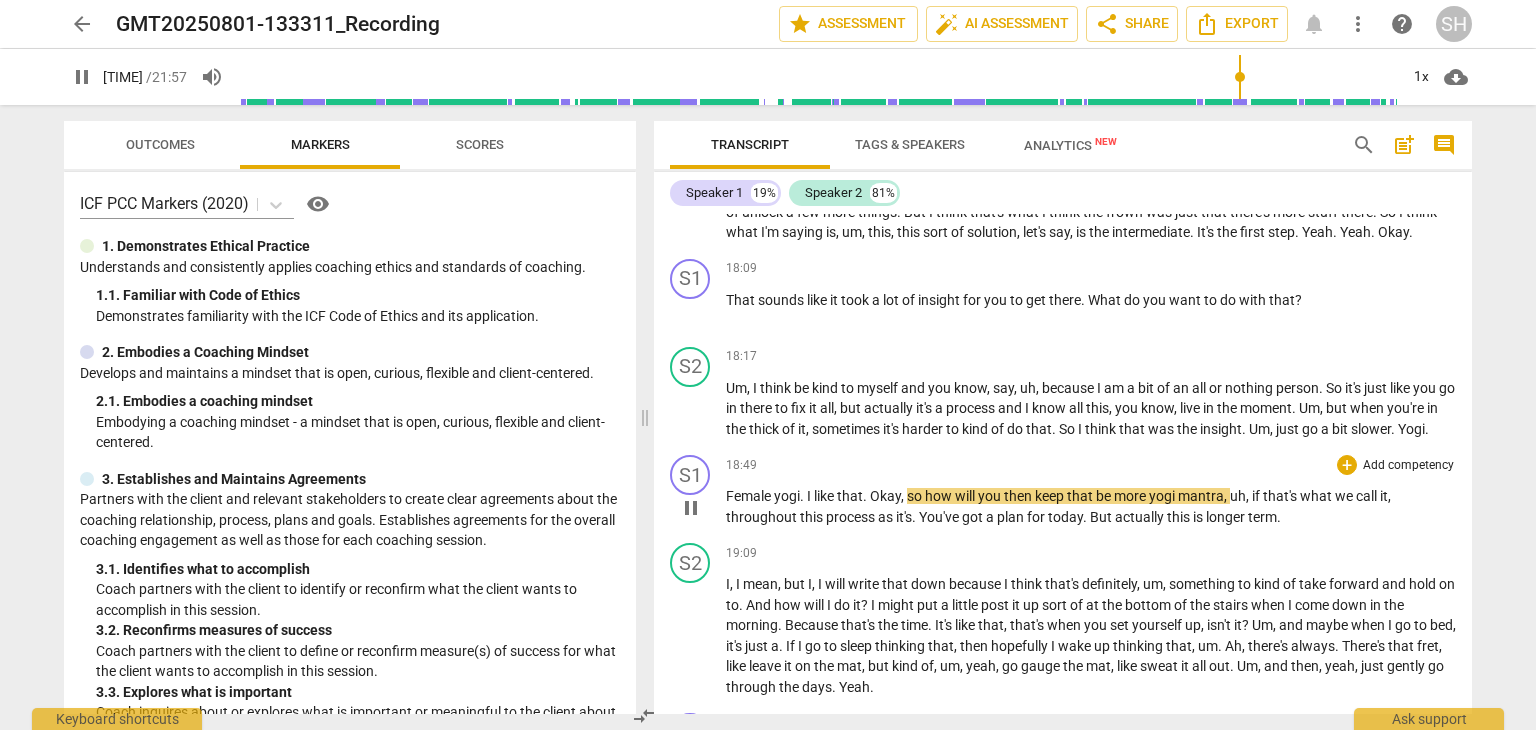 click on "Female" at bounding box center (750, 496) 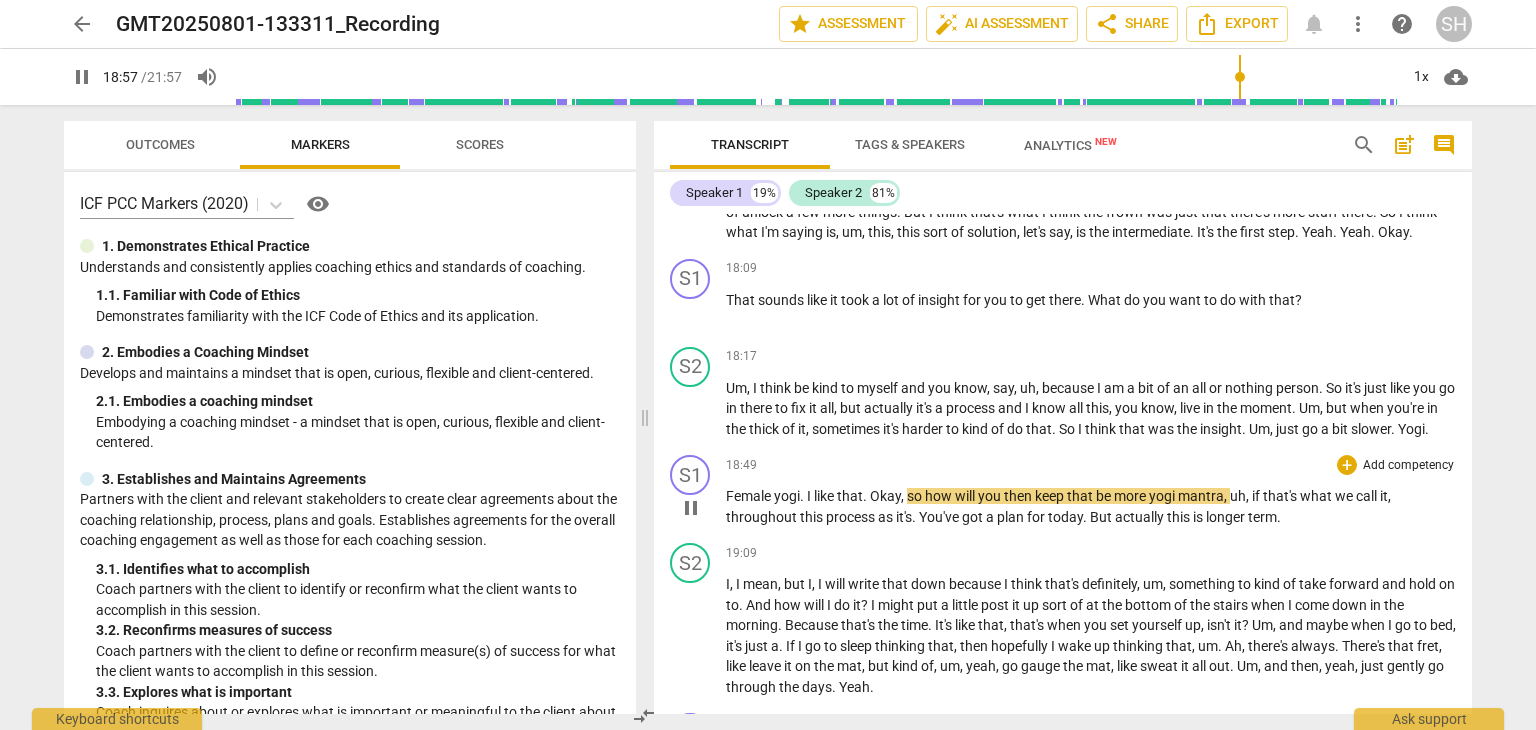 type 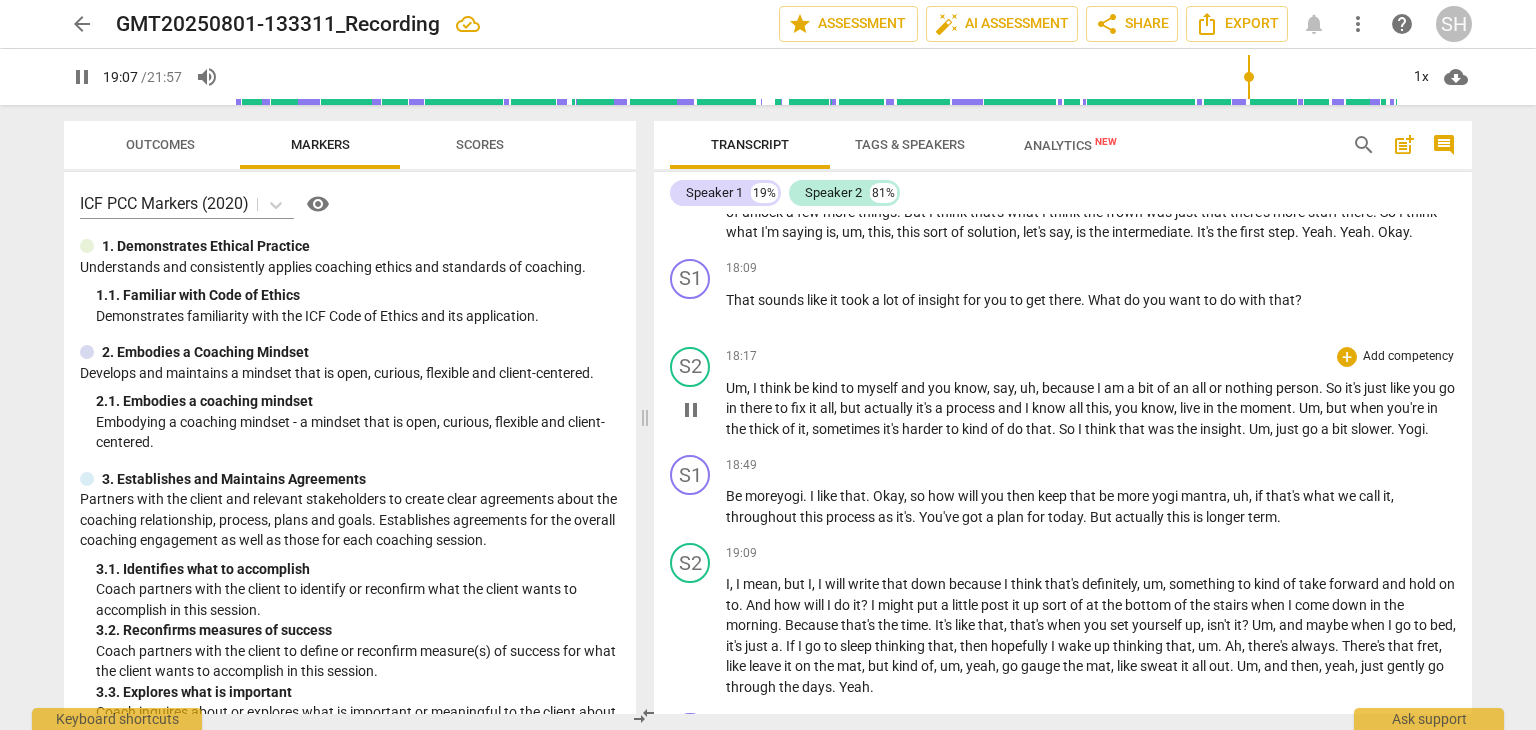click on "pause" at bounding box center (691, 410) 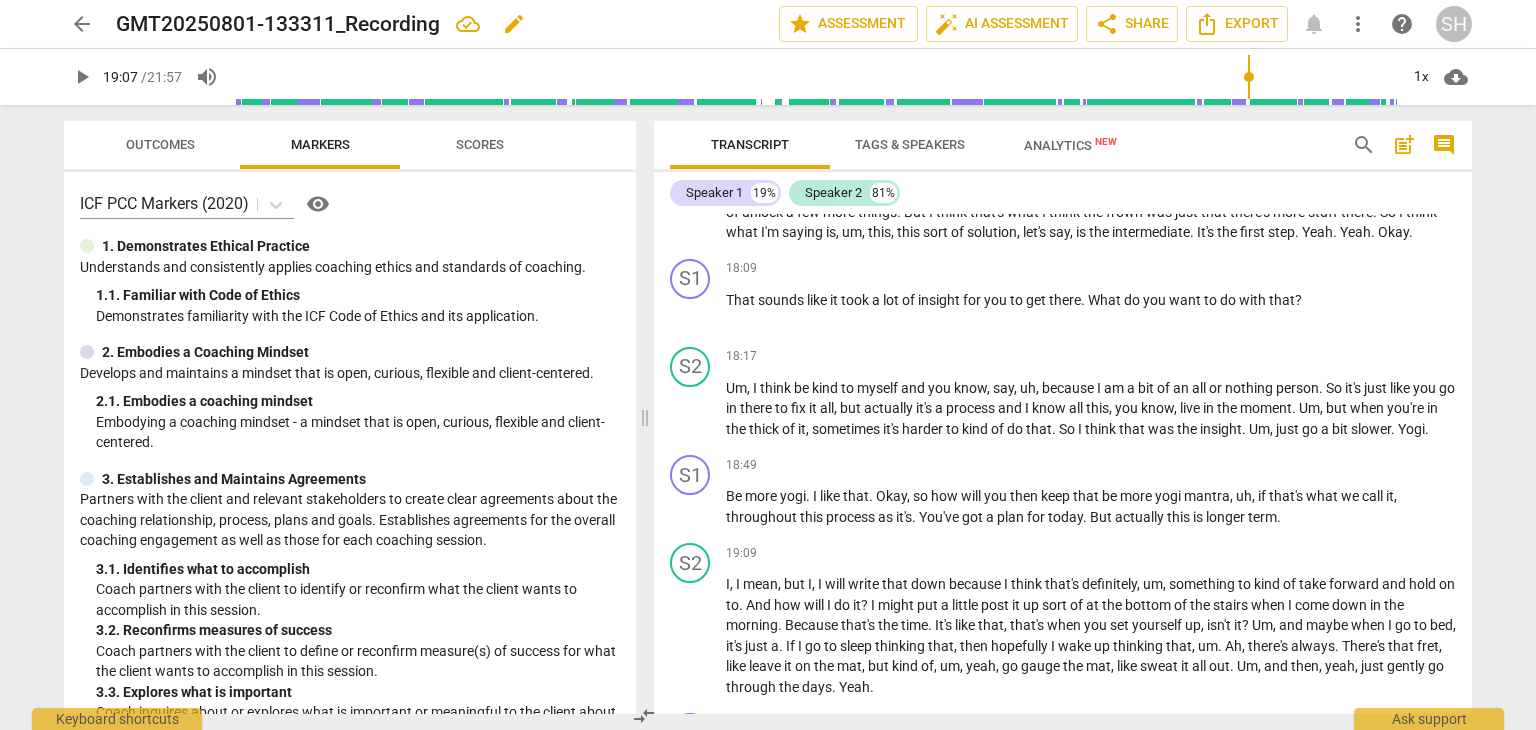 click on "GMT20250801-133311_Recording" at bounding box center (278, 24) 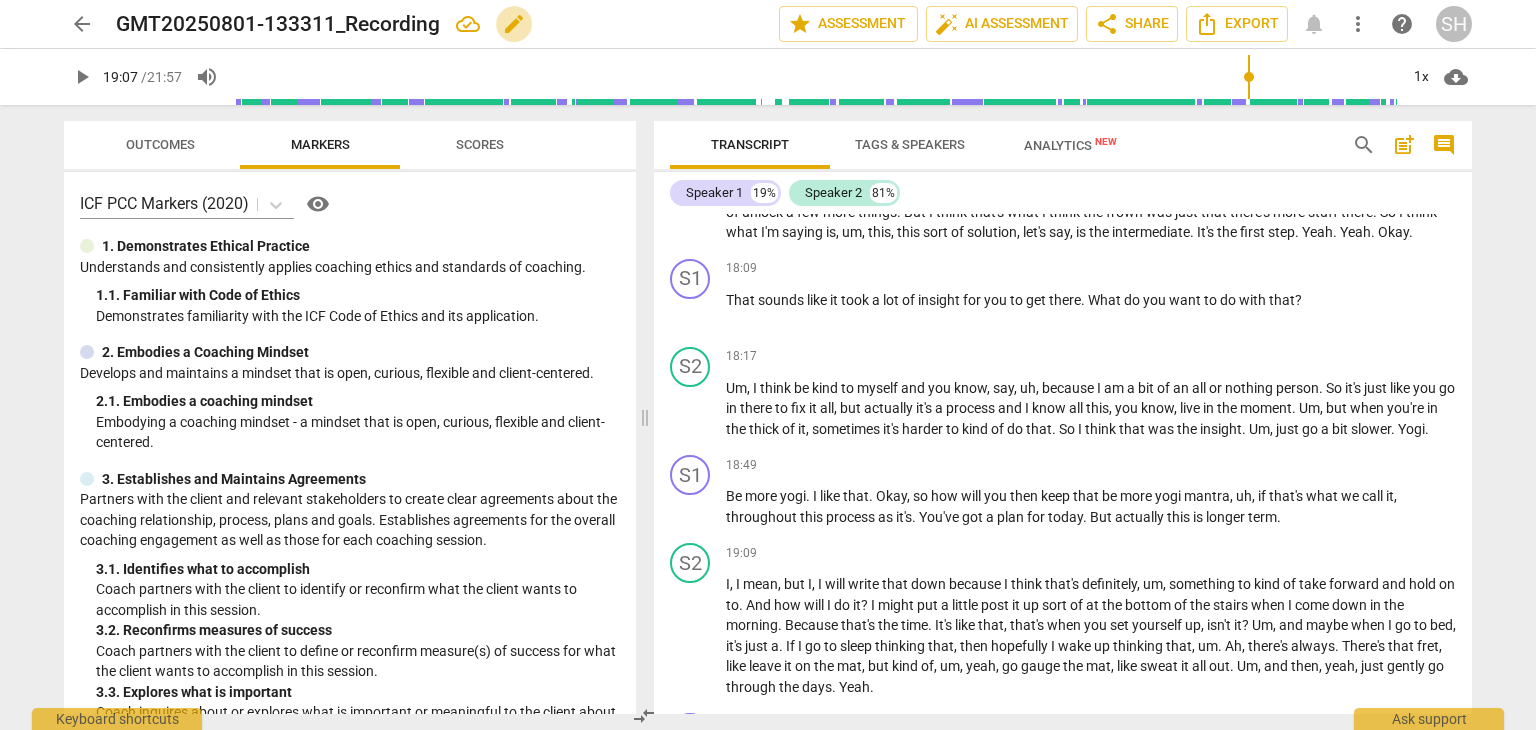 click on "edit" at bounding box center [514, 24] 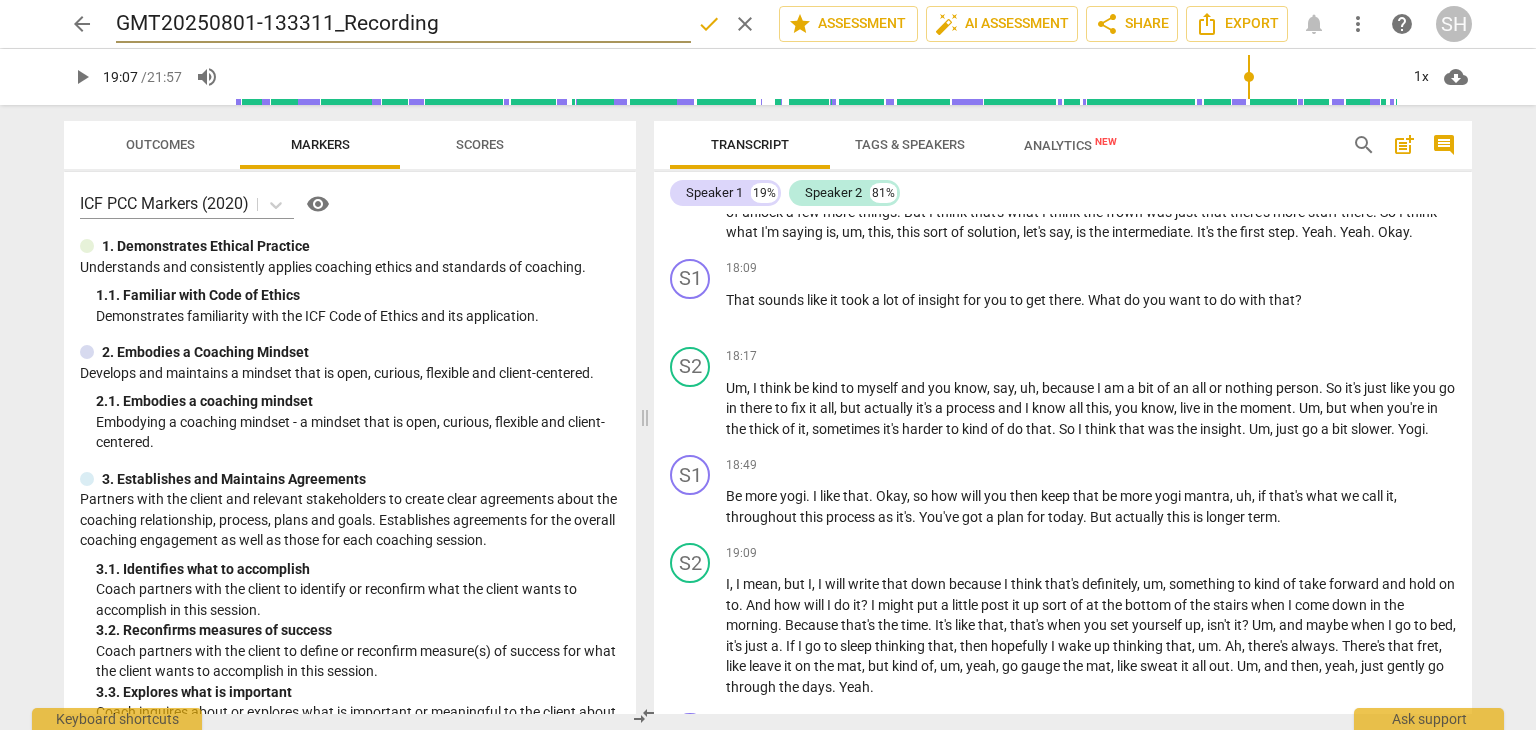 drag, startPoint x: 105, startPoint y: 24, endPoint x: 0, endPoint y: 23, distance: 105.00476 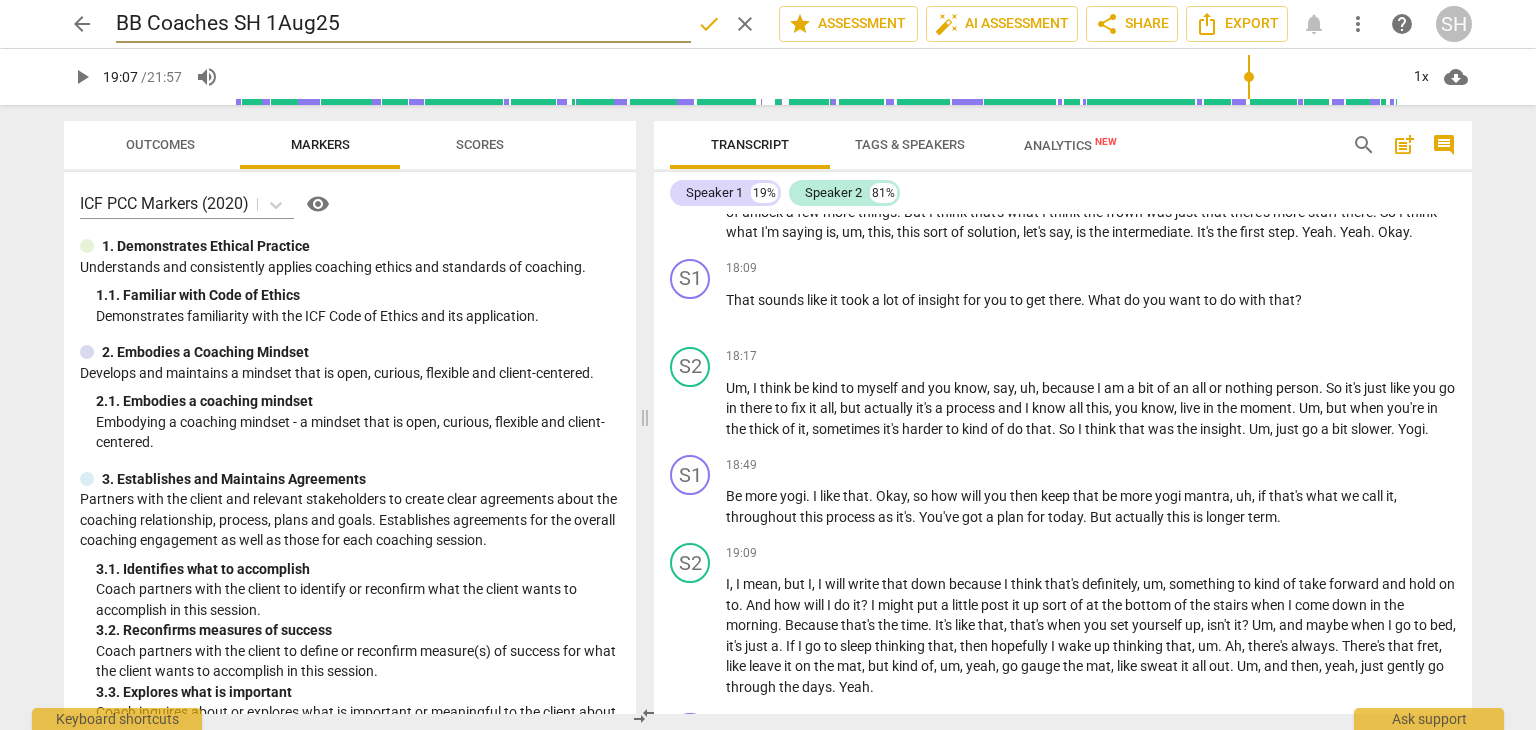 type on "BB Coaches SH 1Aug25" 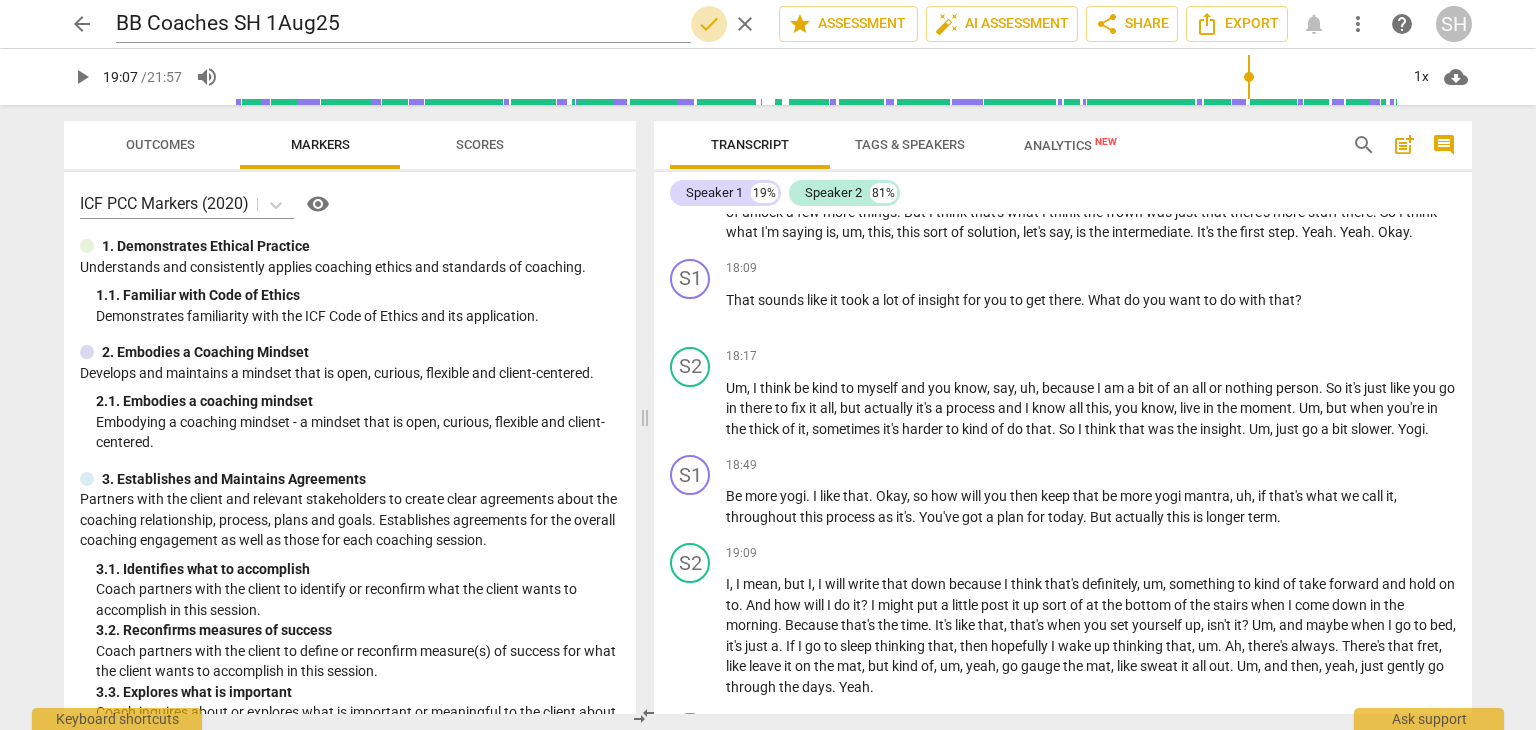 click on "done" at bounding box center [709, 24] 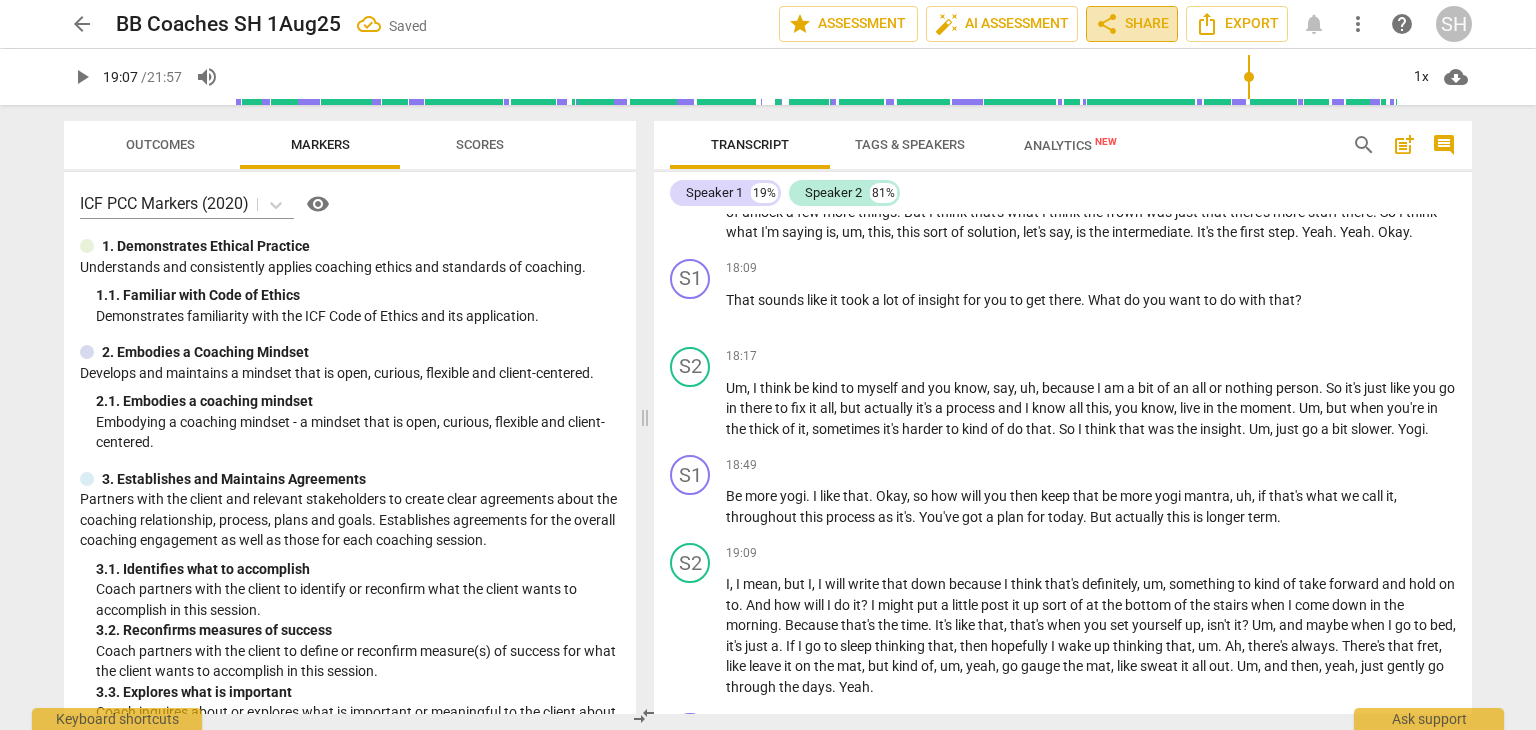 click on "share    Share" at bounding box center [1132, 24] 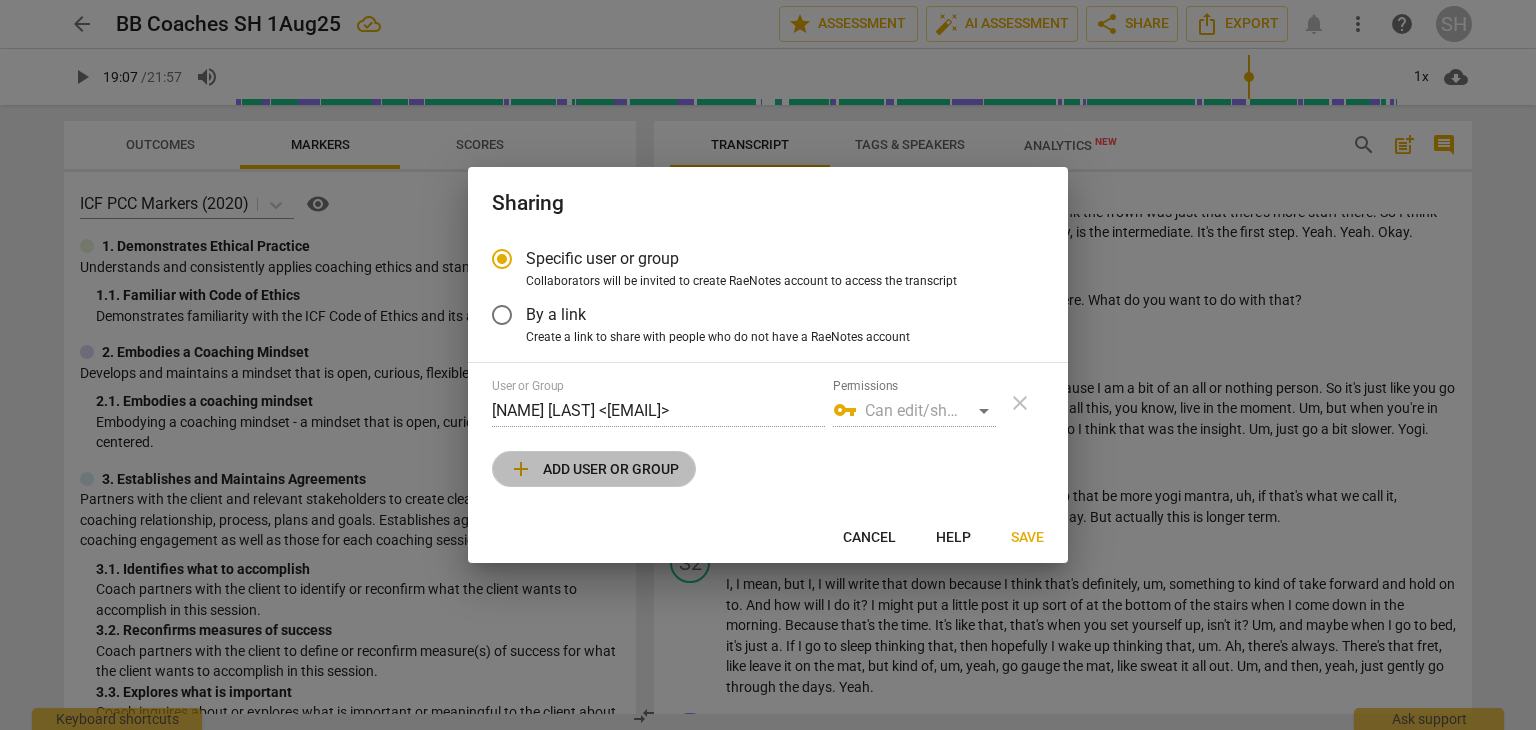 click on "add Add user or group" at bounding box center [594, 469] 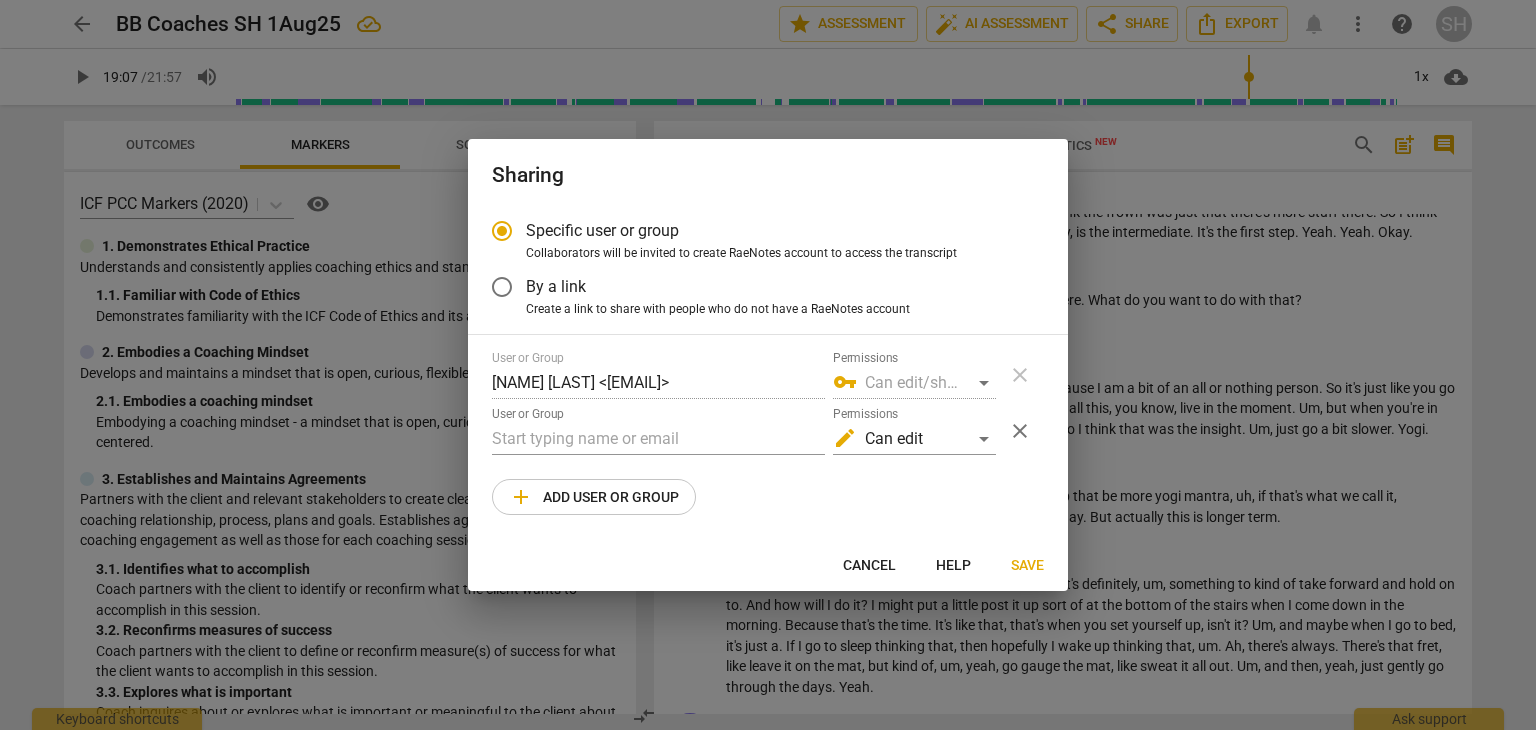 click on "add Add user or group" at bounding box center (594, 497) 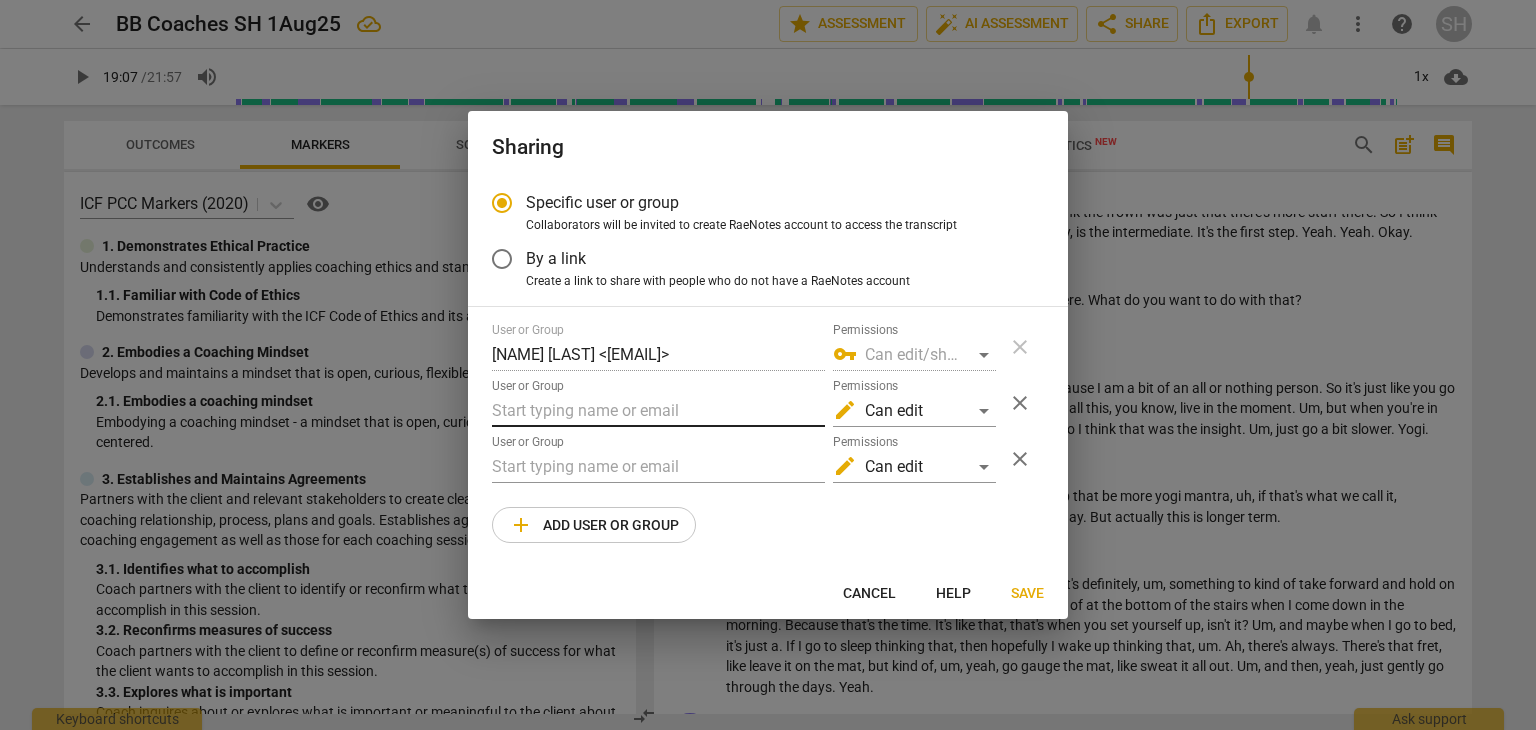 click at bounding box center [658, 411] 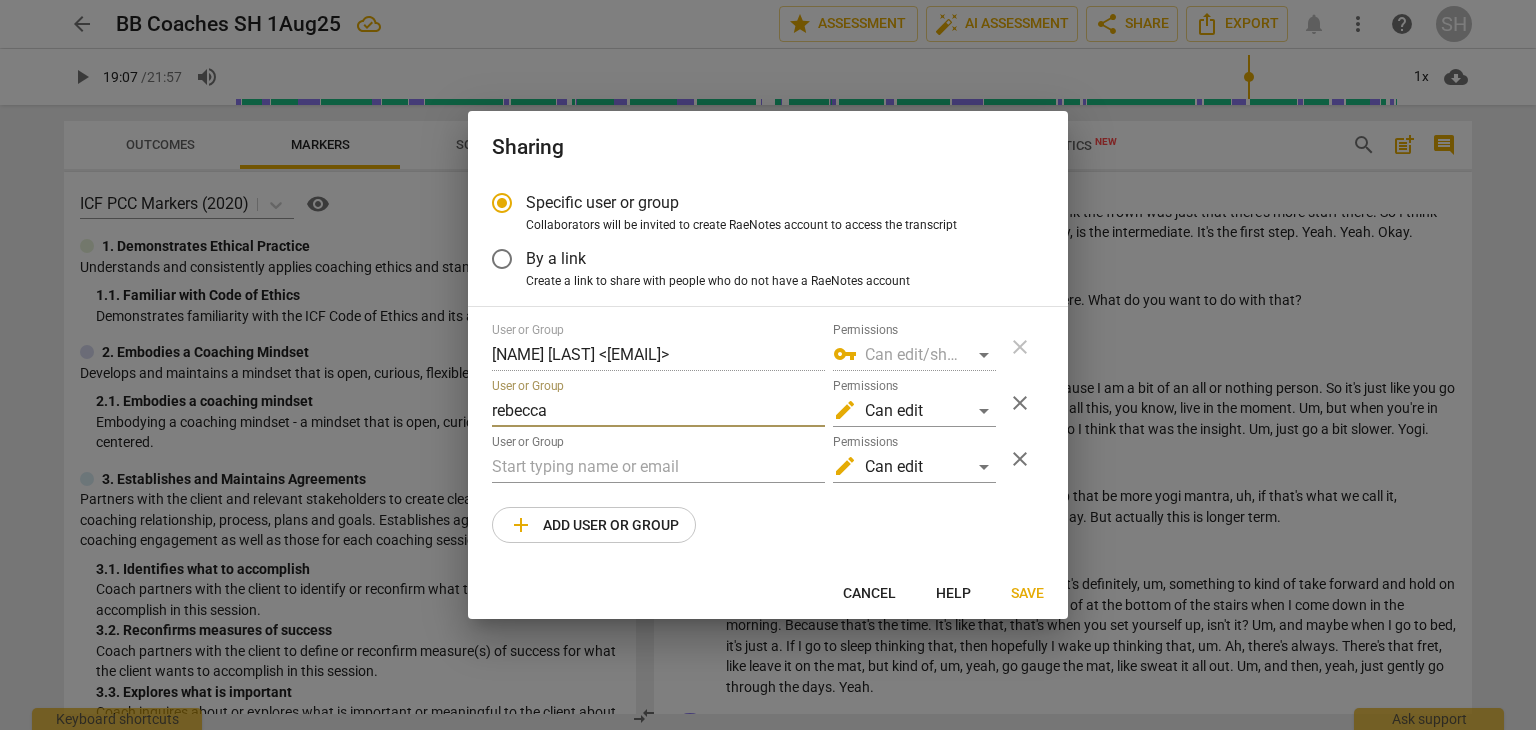 drag, startPoint x: 567, startPoint y: 405, endPoint x: 393, endPoint y: 395, distance: 174.28712 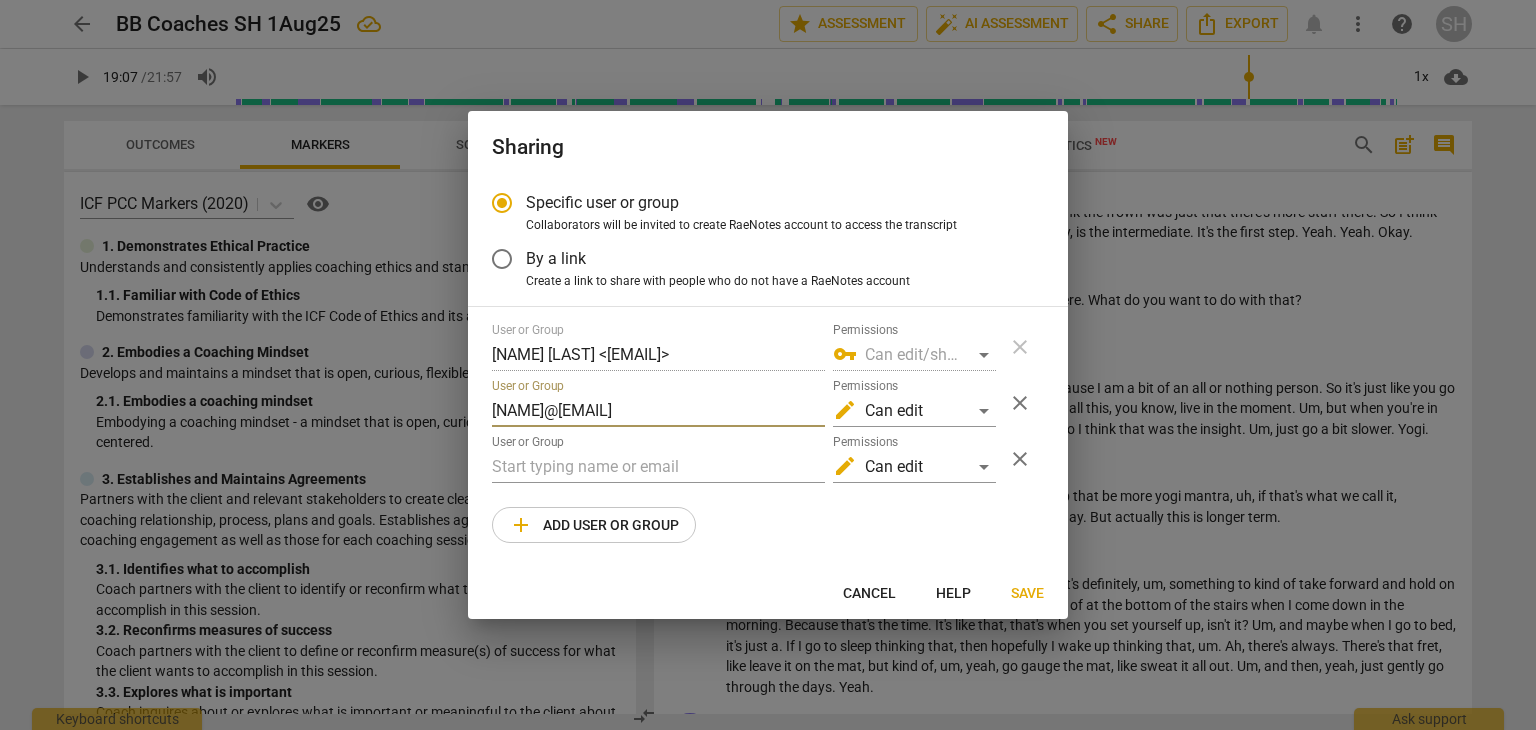 type on "[NAME]@[EMAIL]" 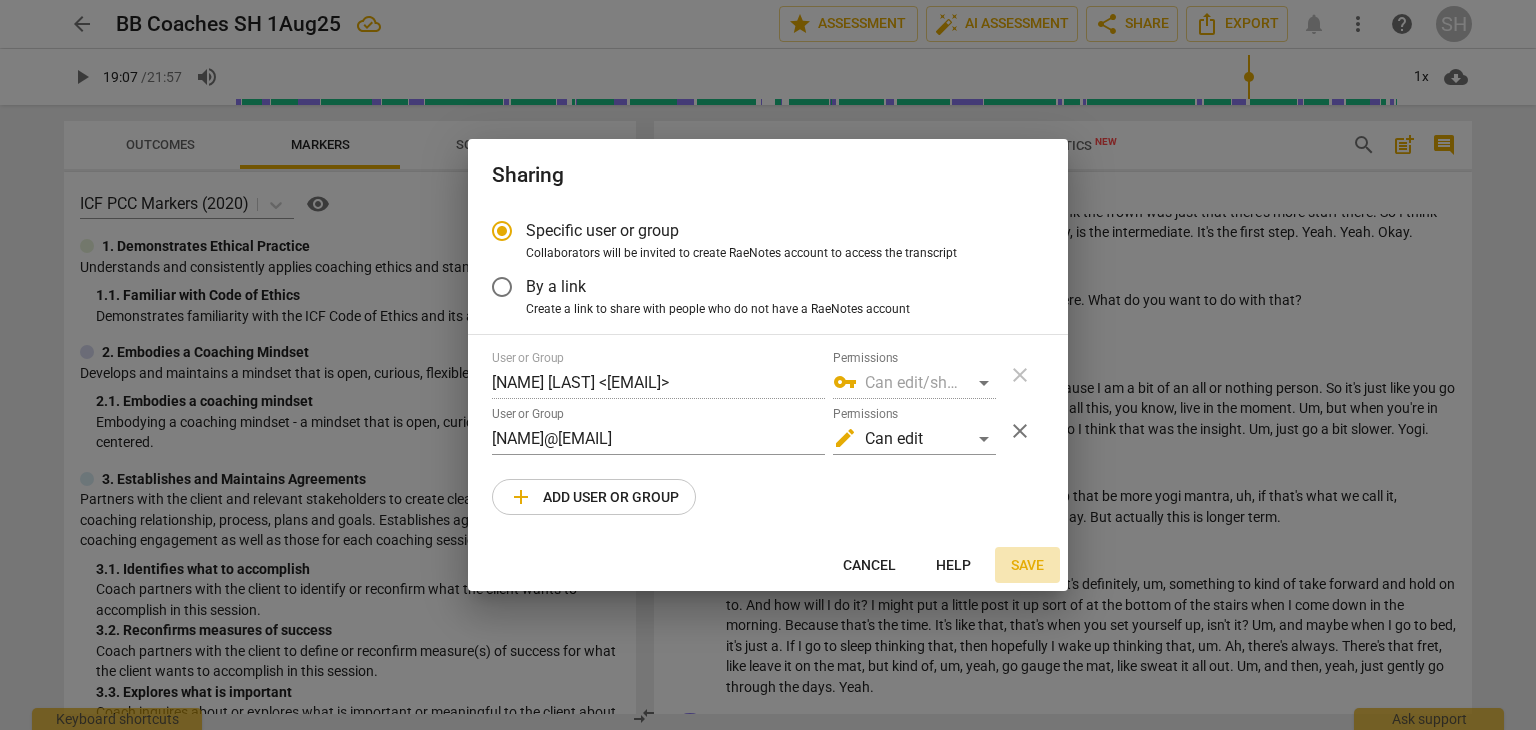 click on "Save" at bounding box center [1027, 566] 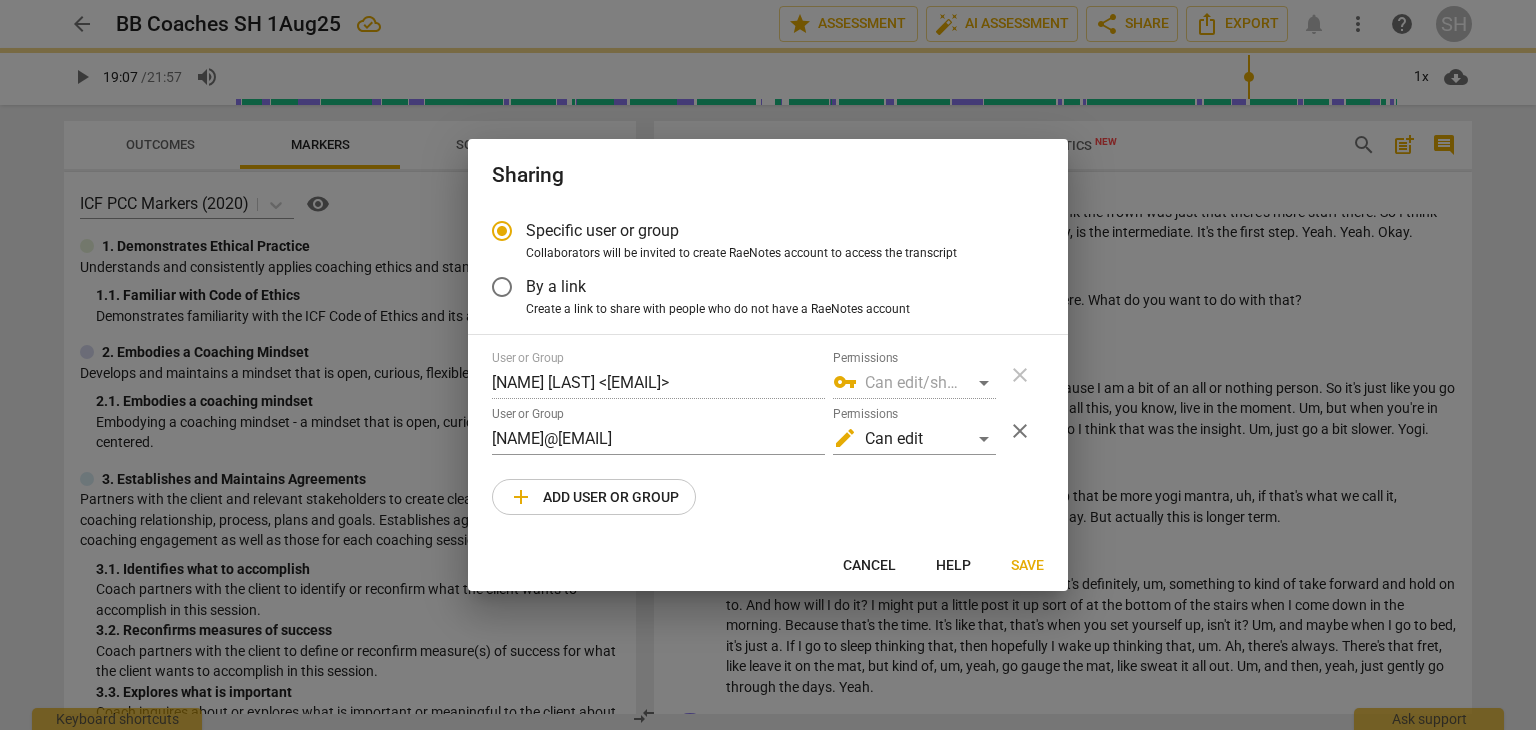 radio on "false" 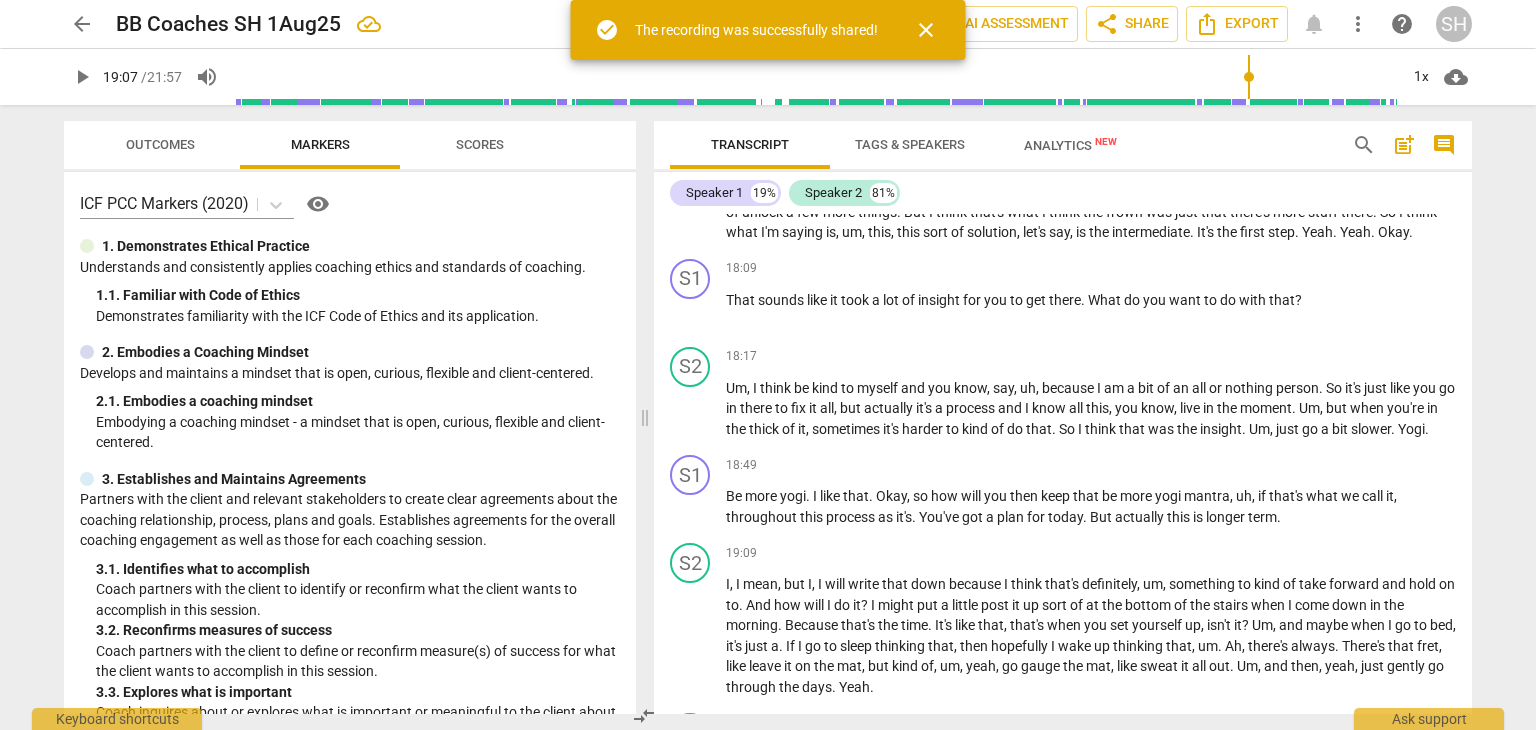 click on "close" at bounding box center [926, 30] 